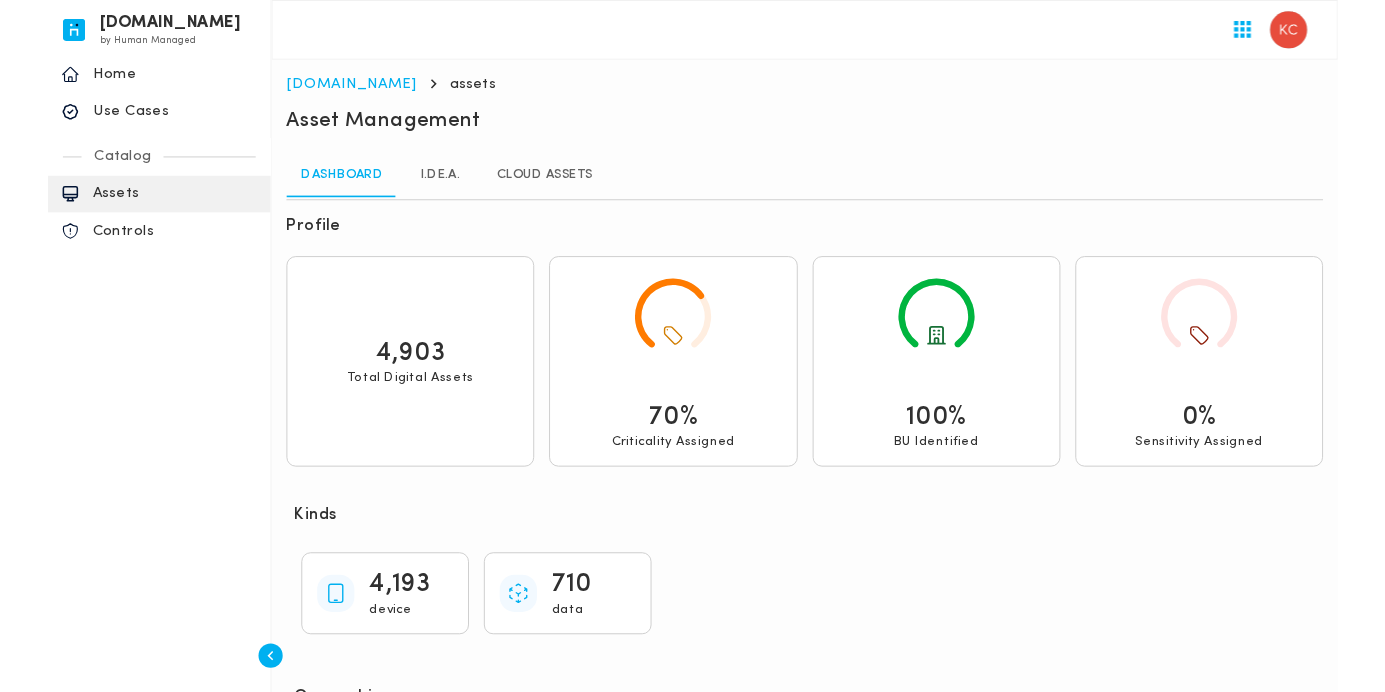 scroll, scrollTop: 0, scrollLeft: 0, axis: both 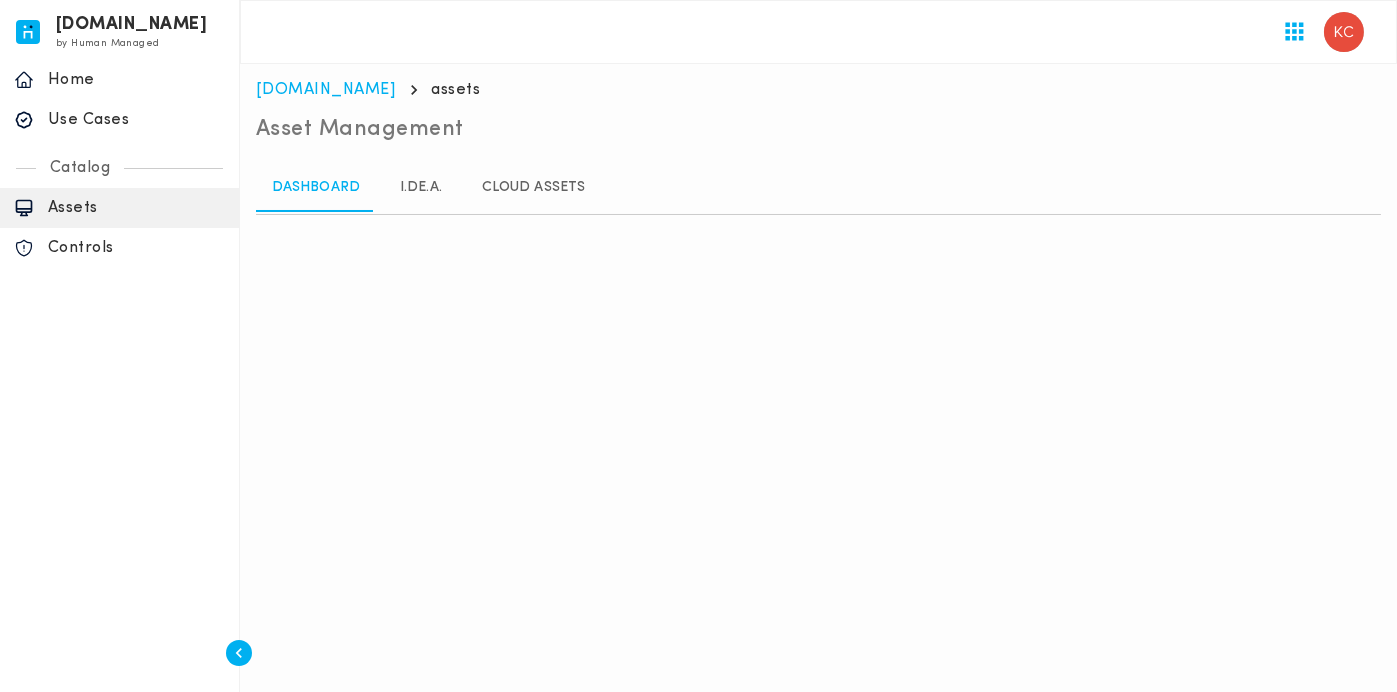 click on "I.DE.A." at bounding box center [421, 188] 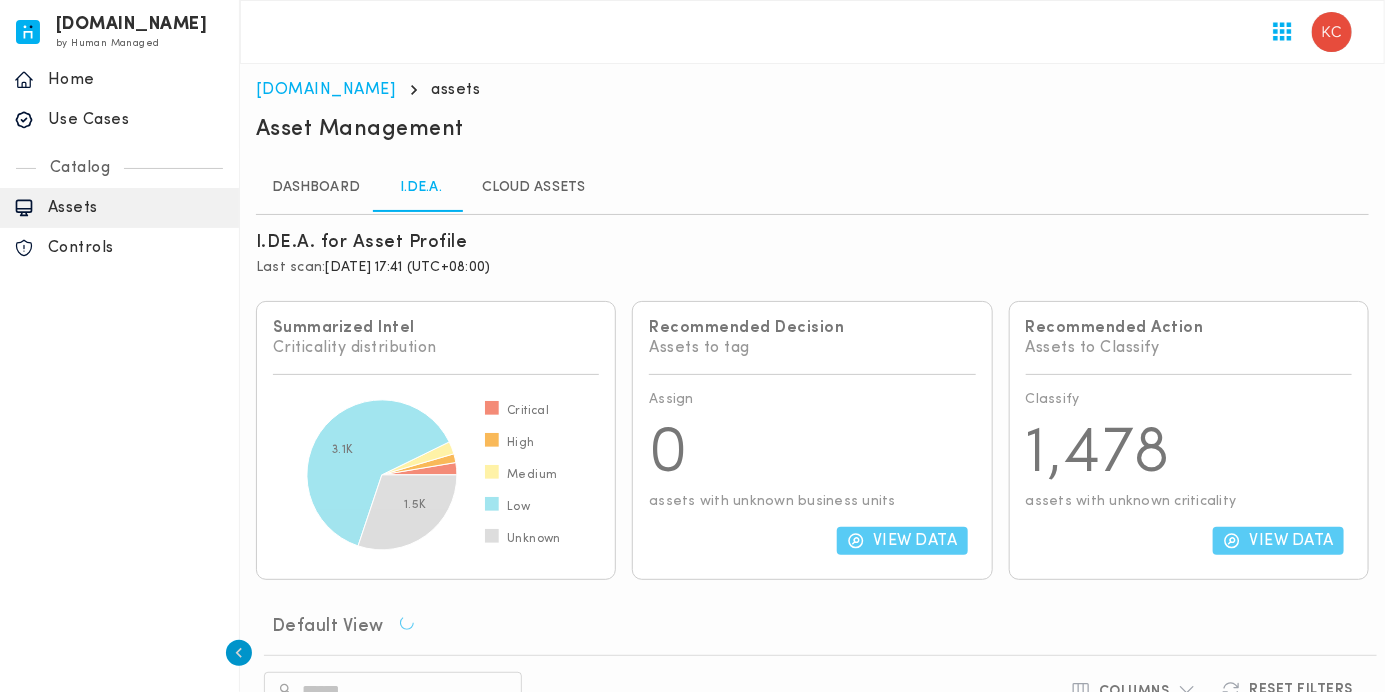 click 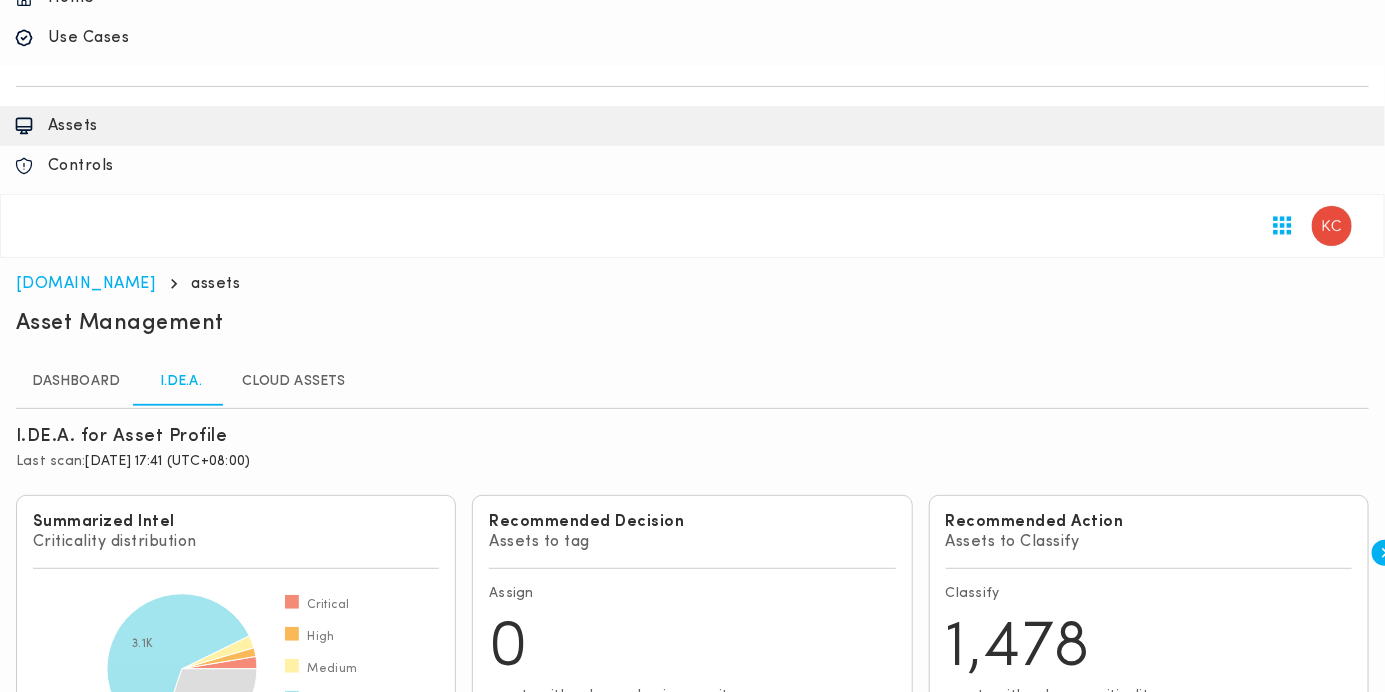 scroll, scrollTop: 200, scrollLeft: 0, axis: vertical 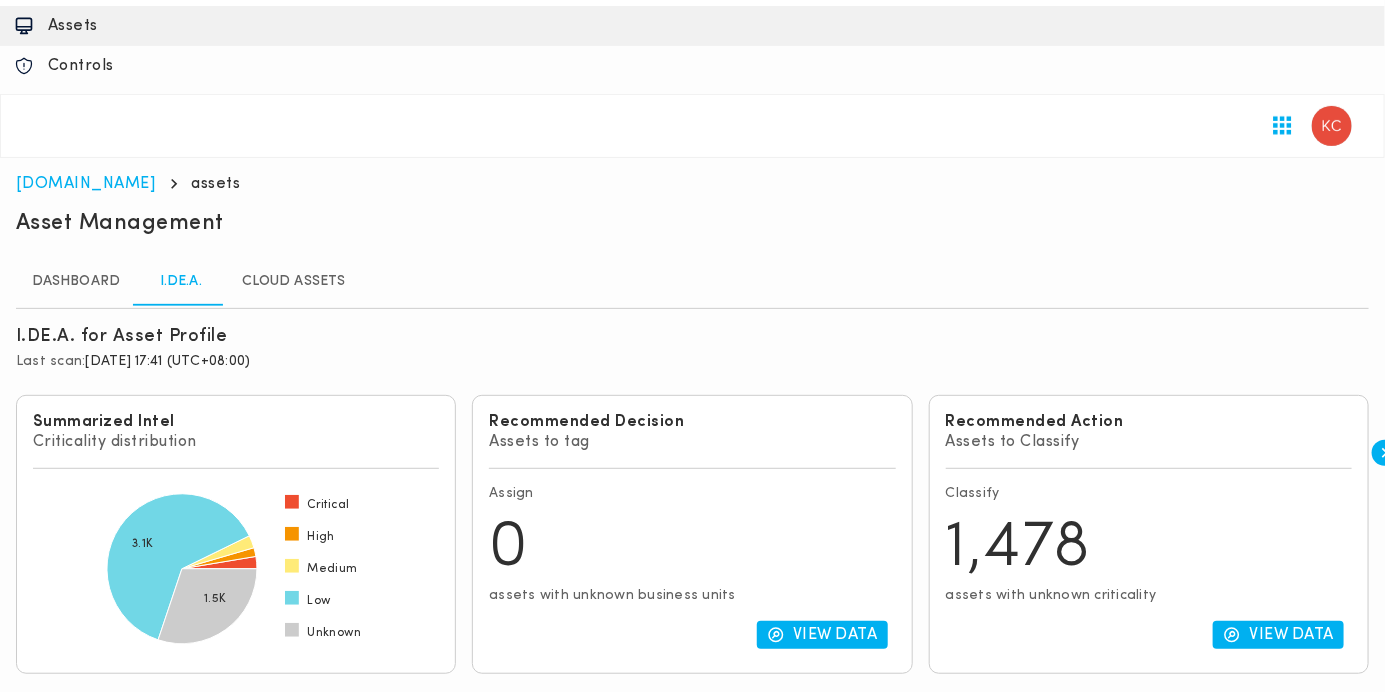 click on "Columns" at bounding box center [1134, 786] 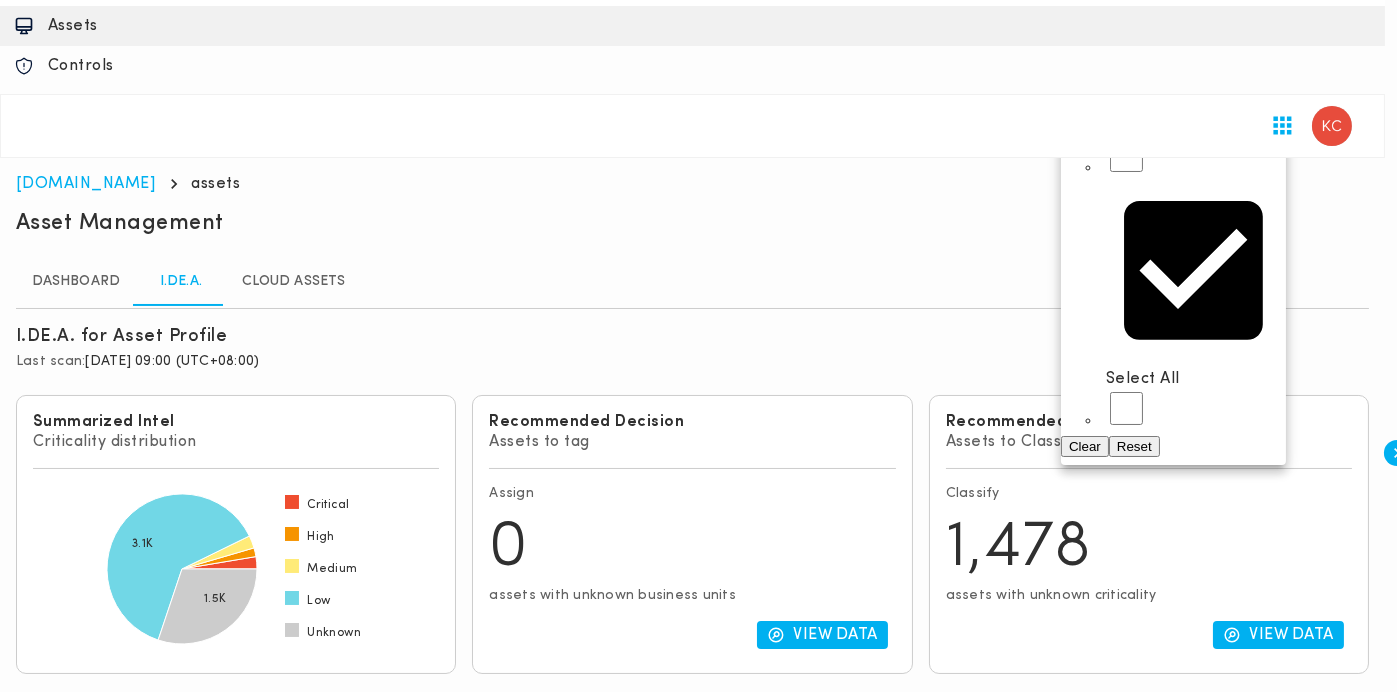 click at bounding box center (698, 346) 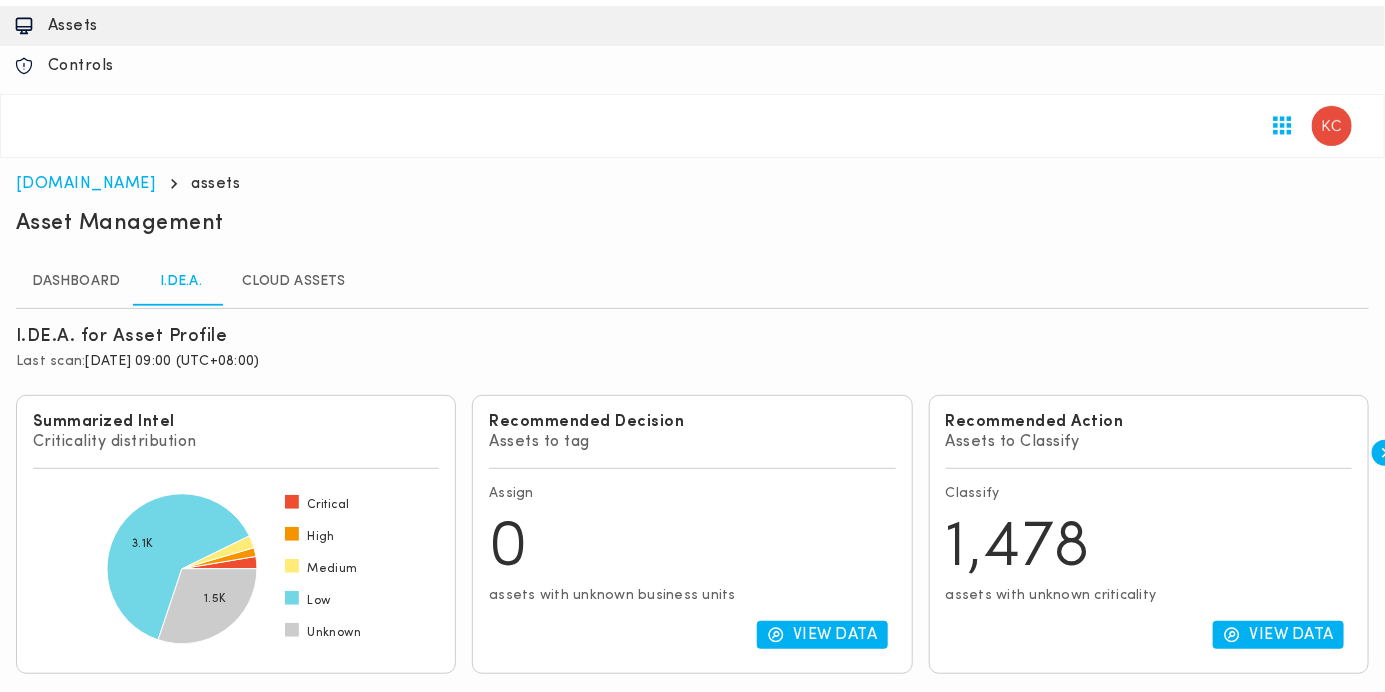 scroll, scrollTop: 276, scrollLeft: 0, axis: vertical 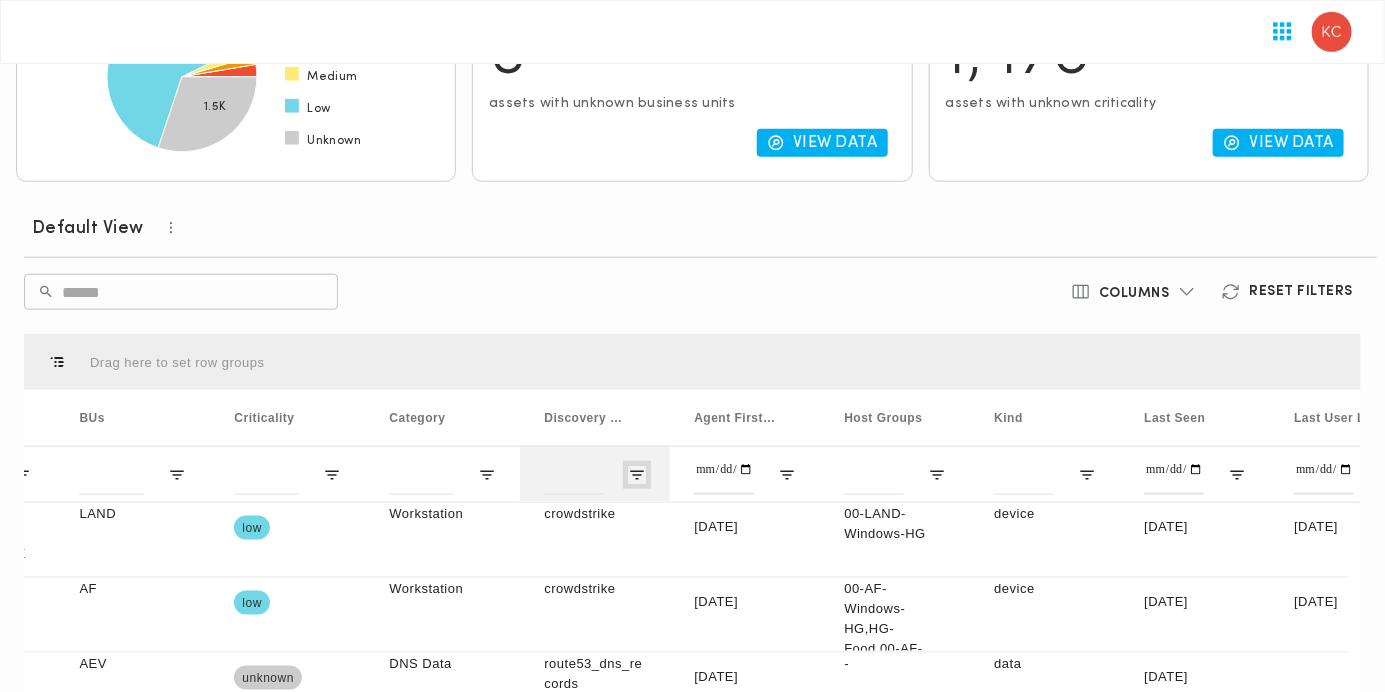 click at bounding box center [637, 475] 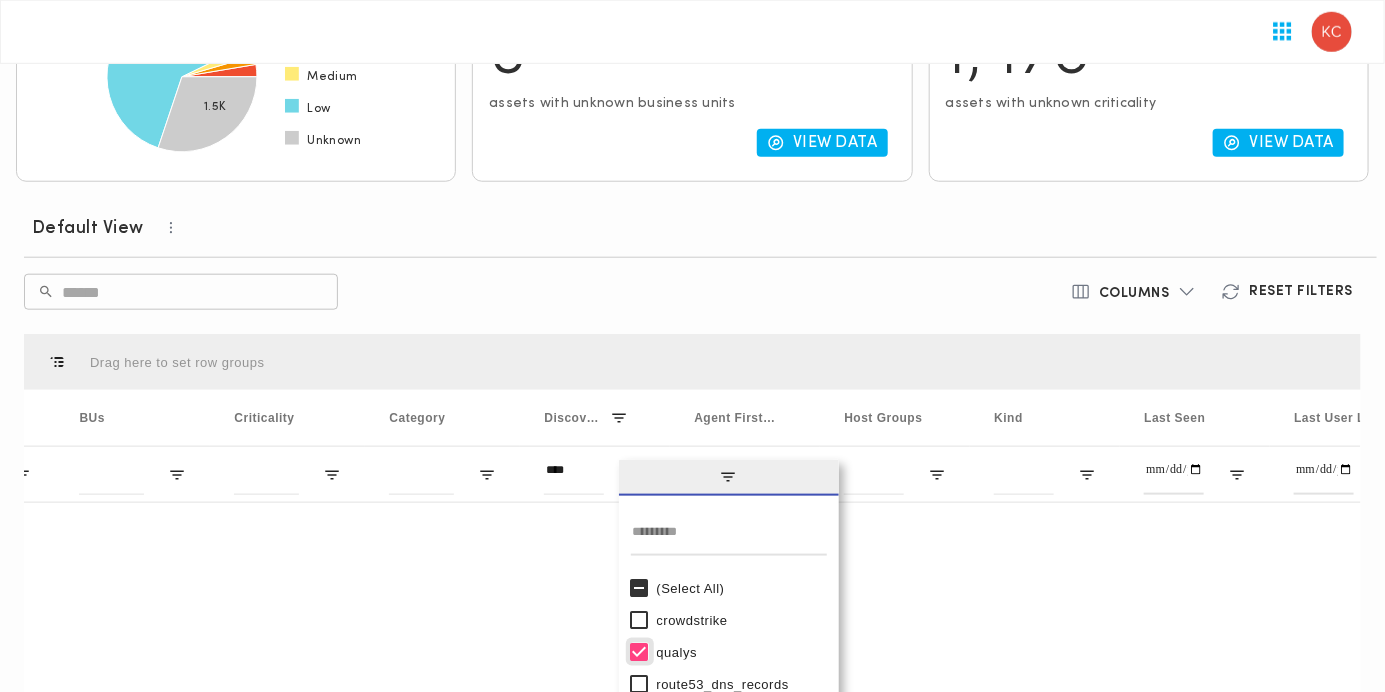 type on "**********" 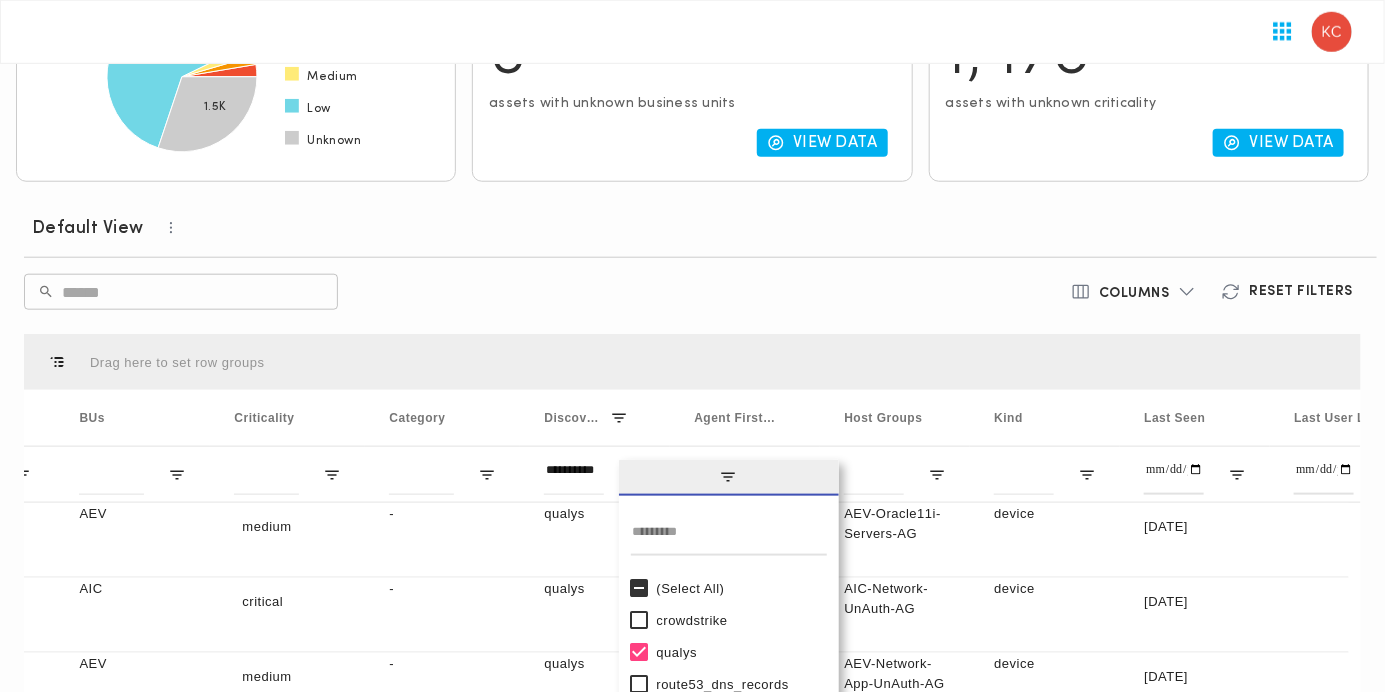click on "Page Size:
10
1
to
10
of
268
Page
1
of
27" at bounding box center (692, 943) 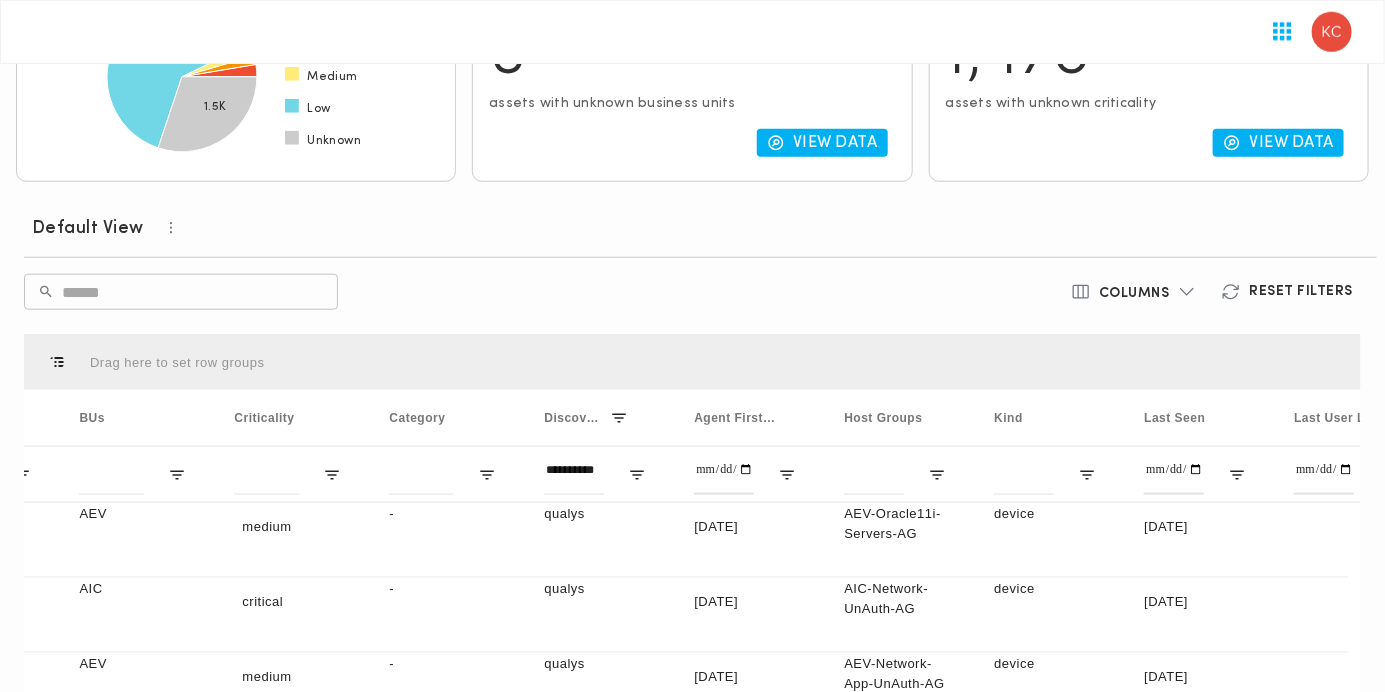 drag, startPoint x: 1038, startPoint y: 645, endPoint x: 1053, endPoint y: 645, distance: 15 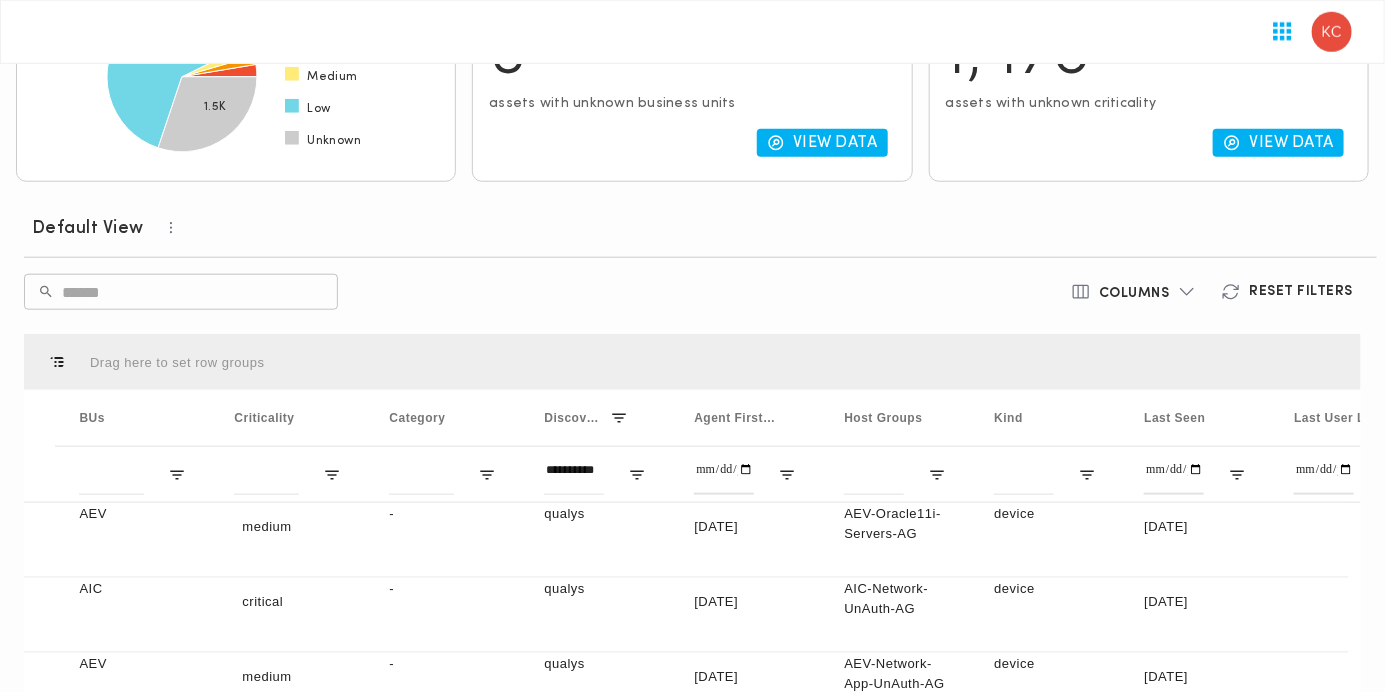 scroll, scrollTop: 0, scrollLeft: 944, axis: horizontal 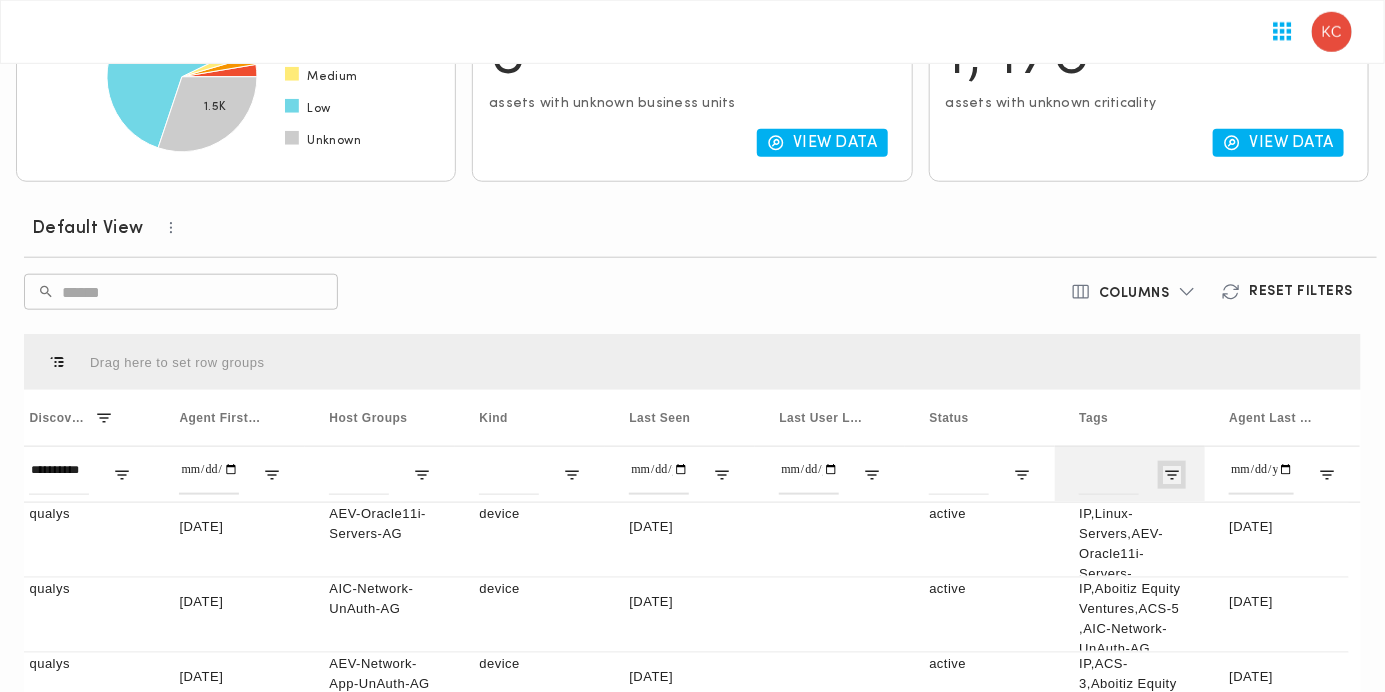 click at bounding box center [1172, 475] 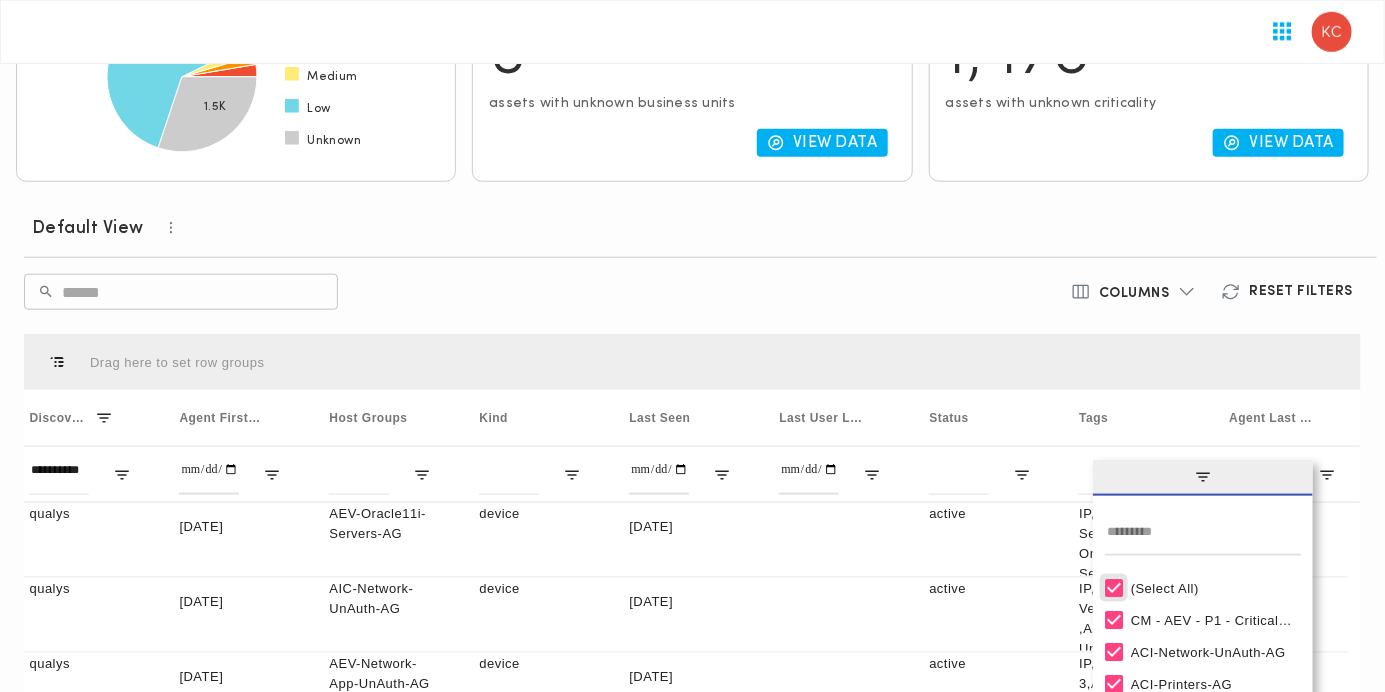 type on "***" 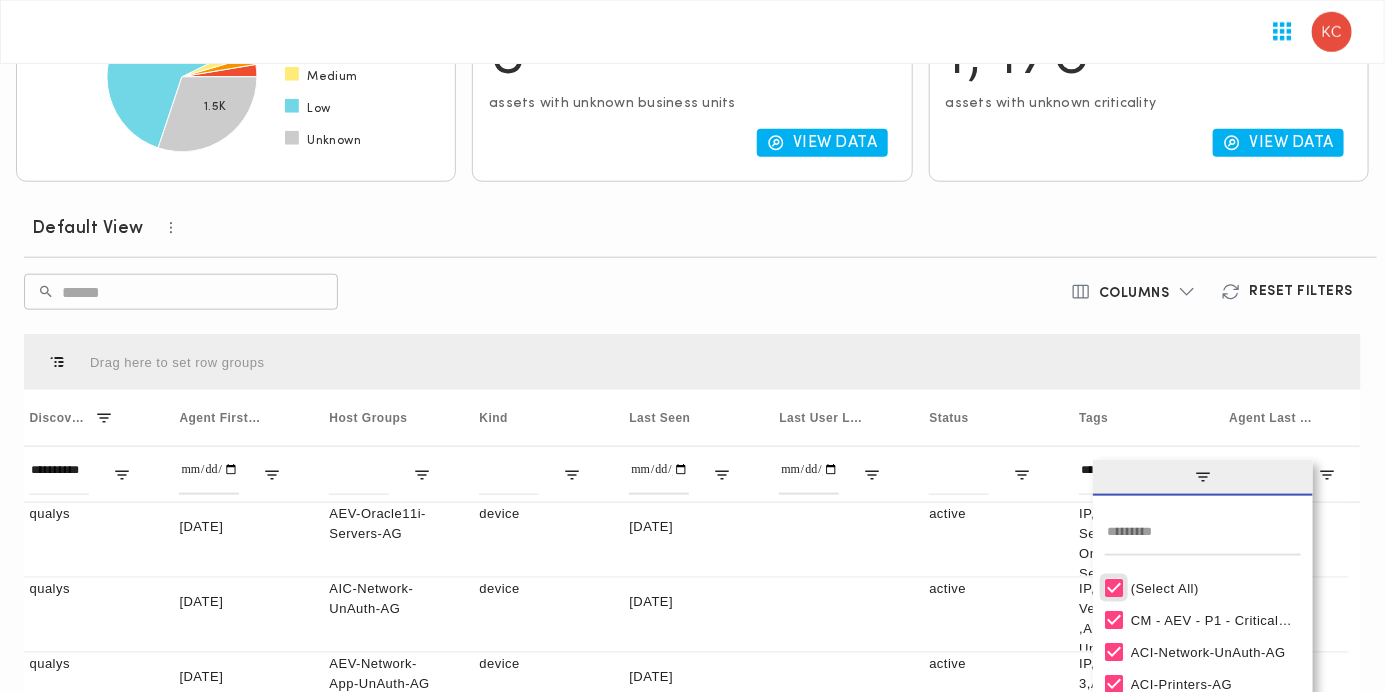 type on "***" 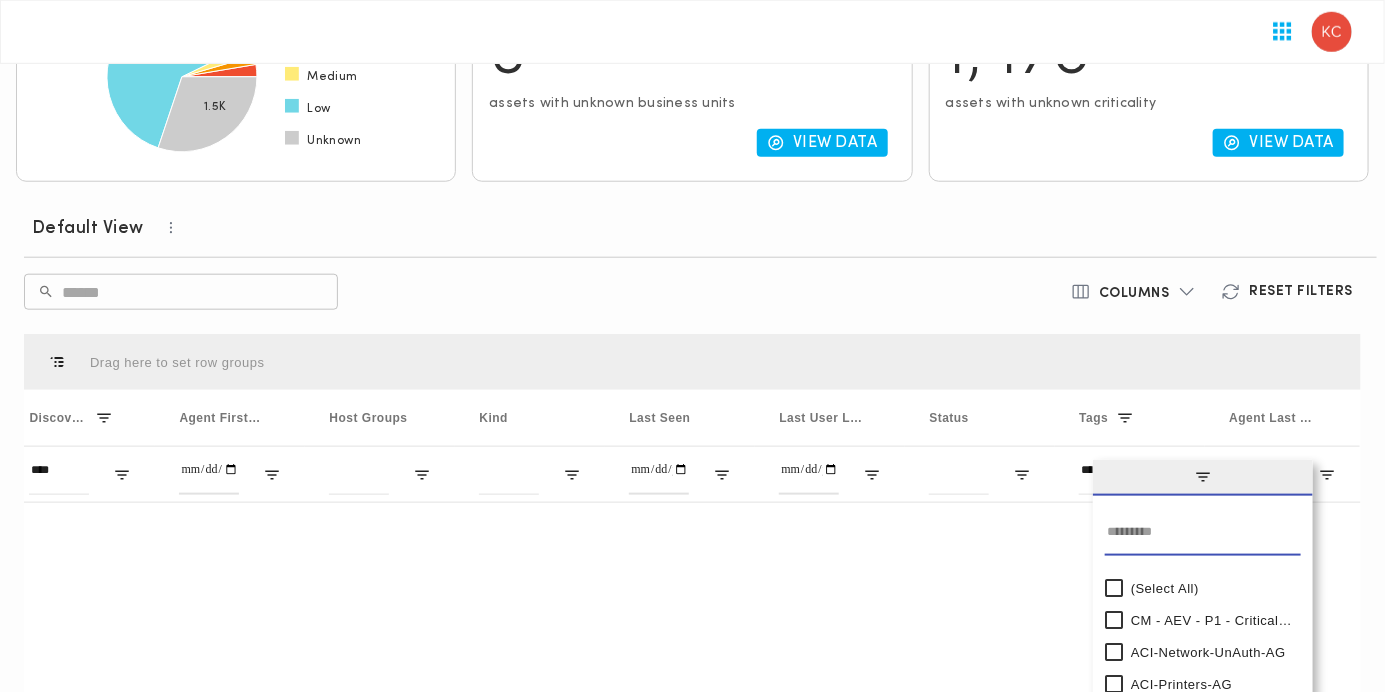 click at bounding box center (1203, 536) 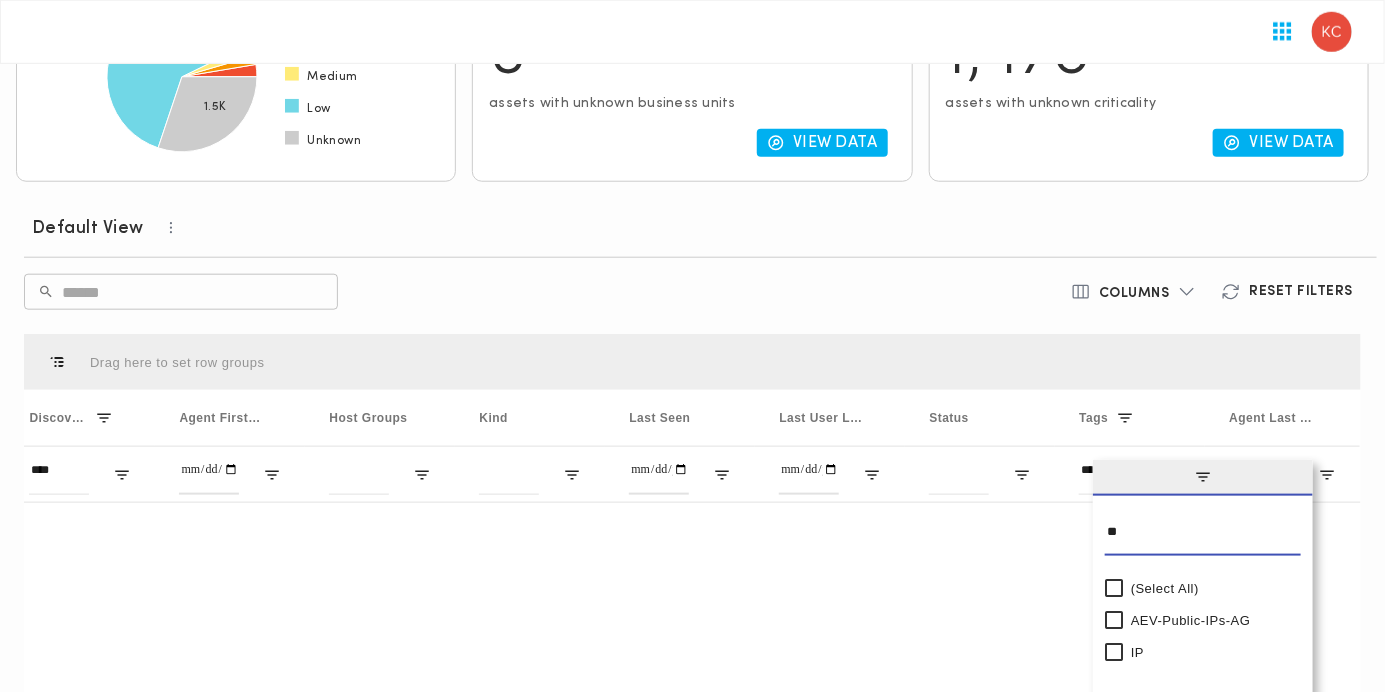 type on "**" 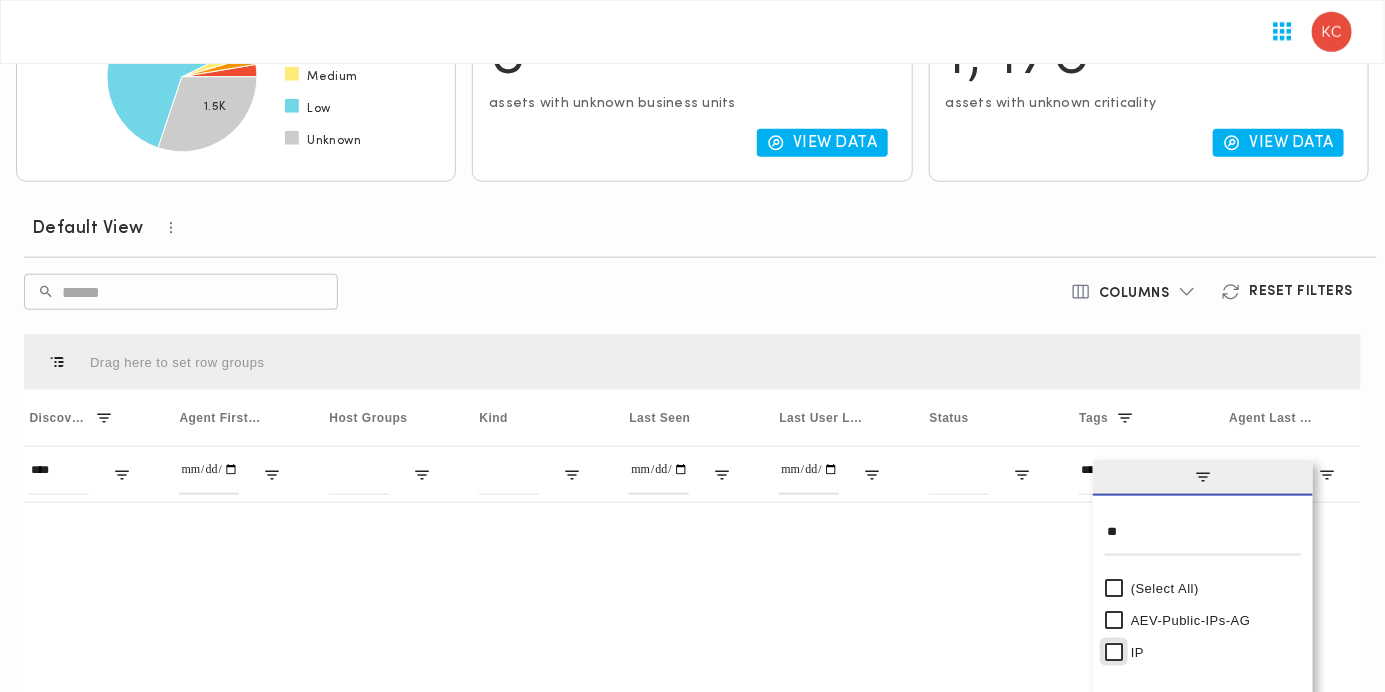 type on "******" 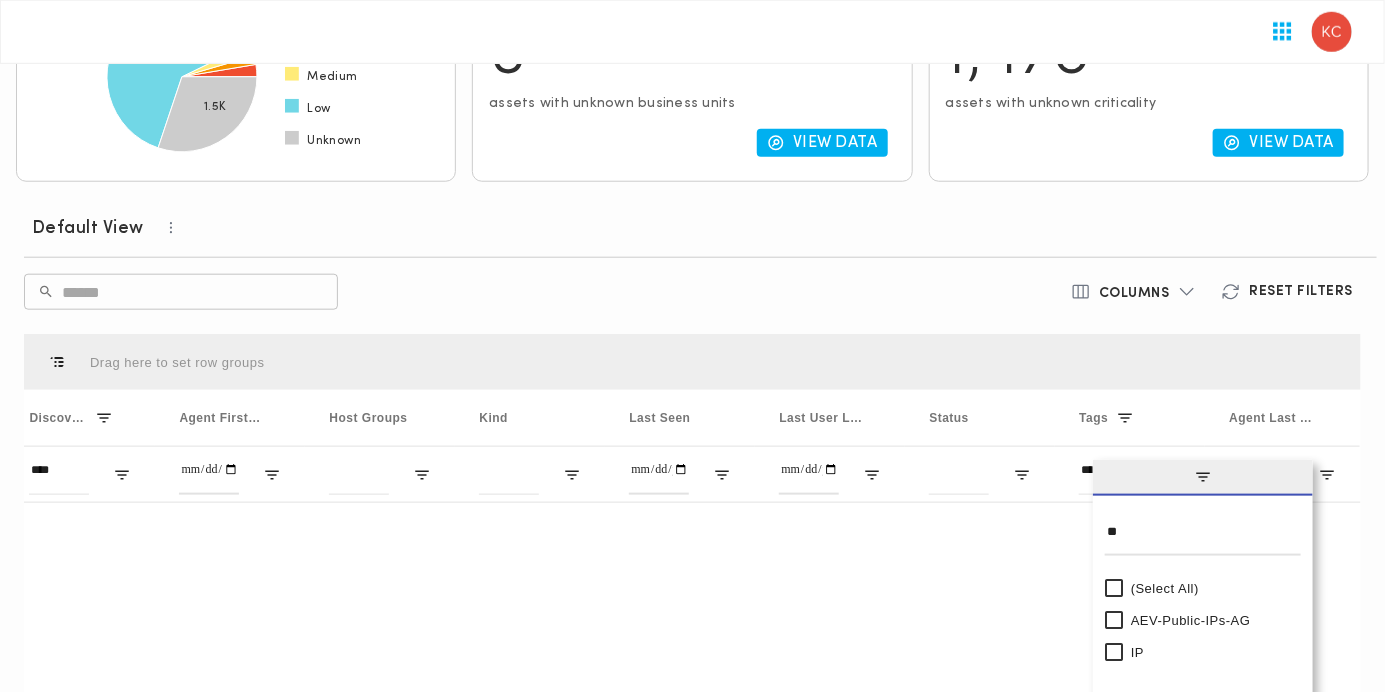 type on "**********" 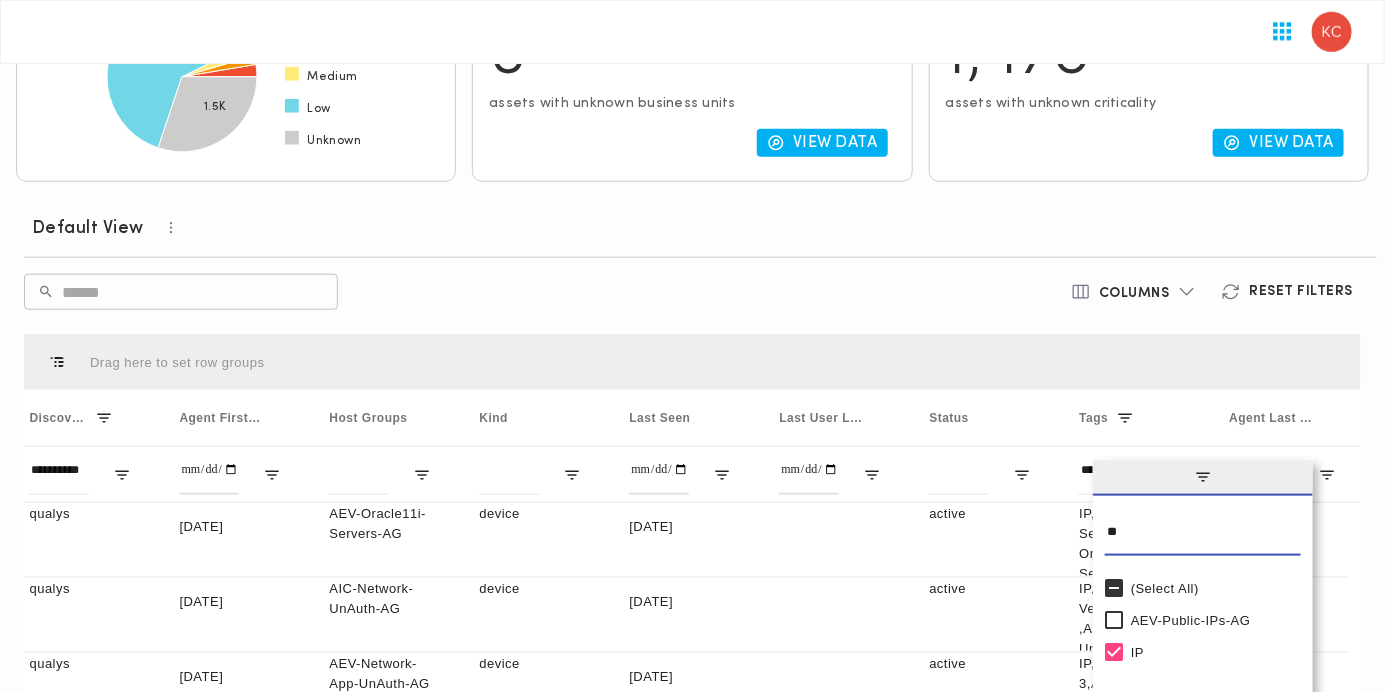 click on "**" at bounding box center (1203, 536) 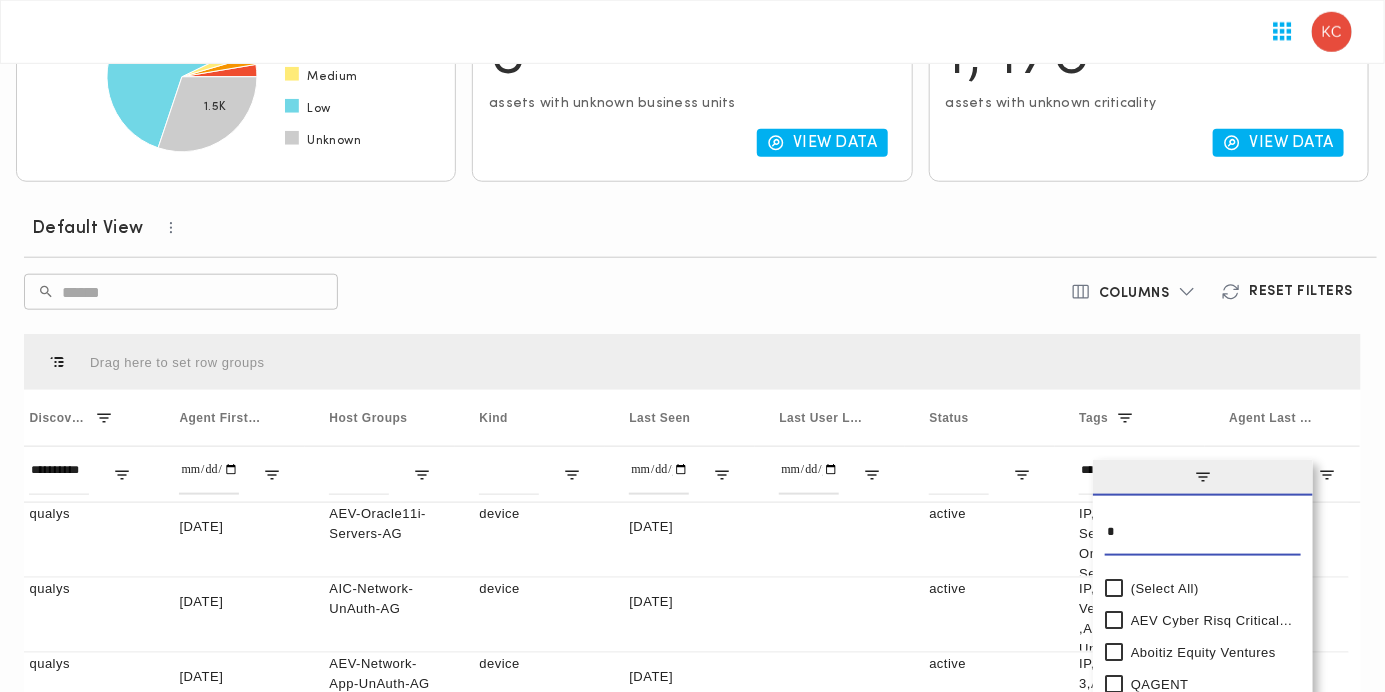 type on "*" 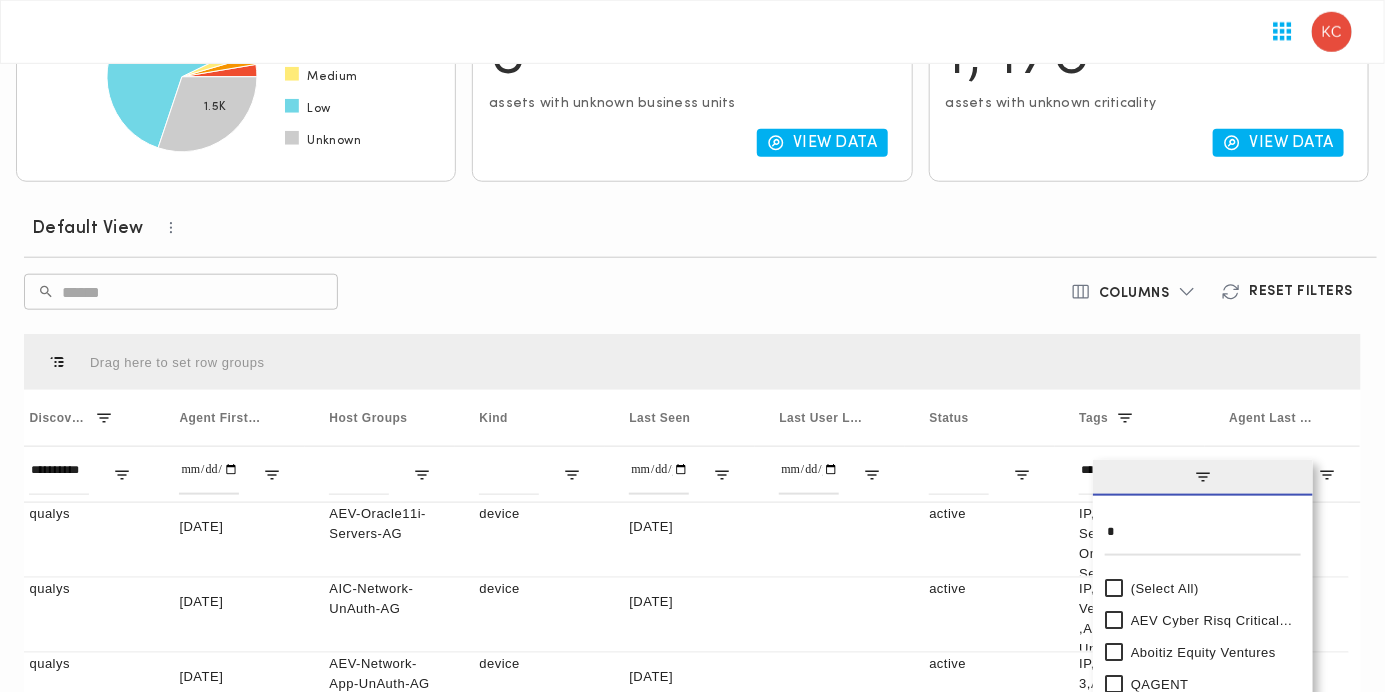 click on "QAGENT" at bounding box center (1203, 684) 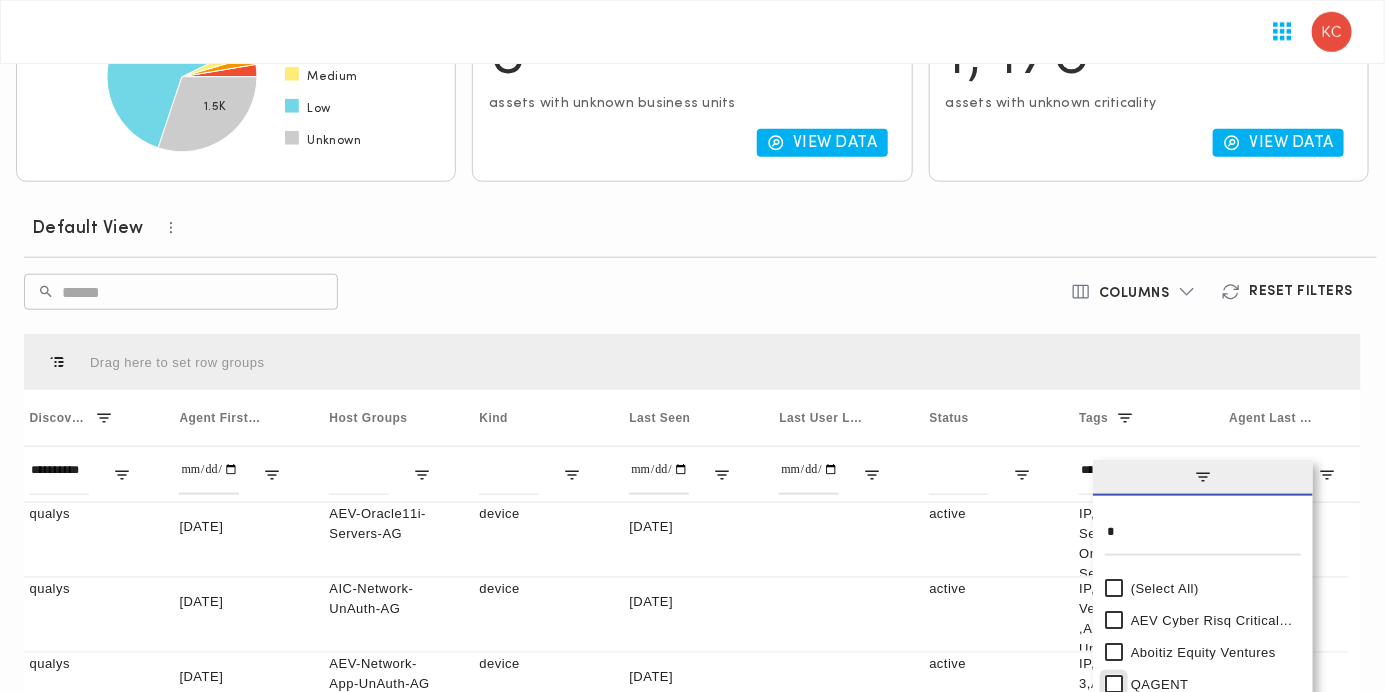 type on "**********" 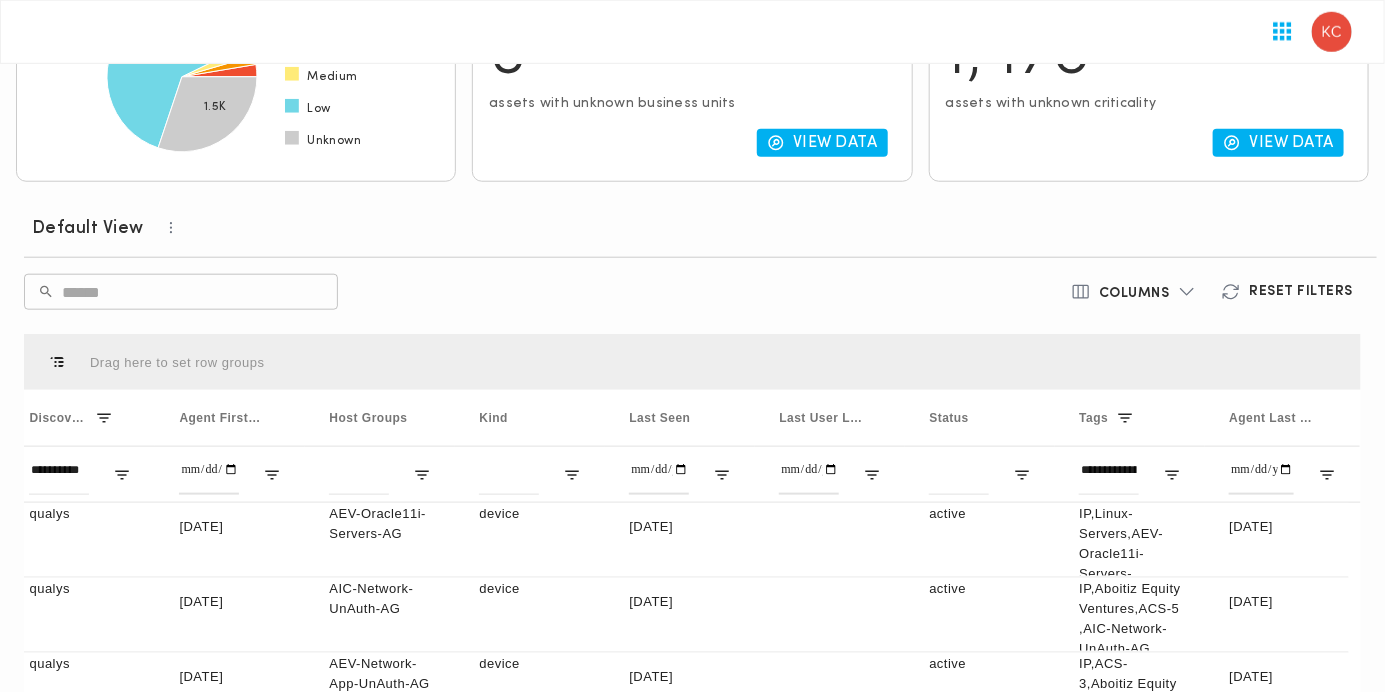 drag, startPoint x: 1037, startPoint y: 638, endPoint x: 1058, endPoint y: 639, distance: 21.023796 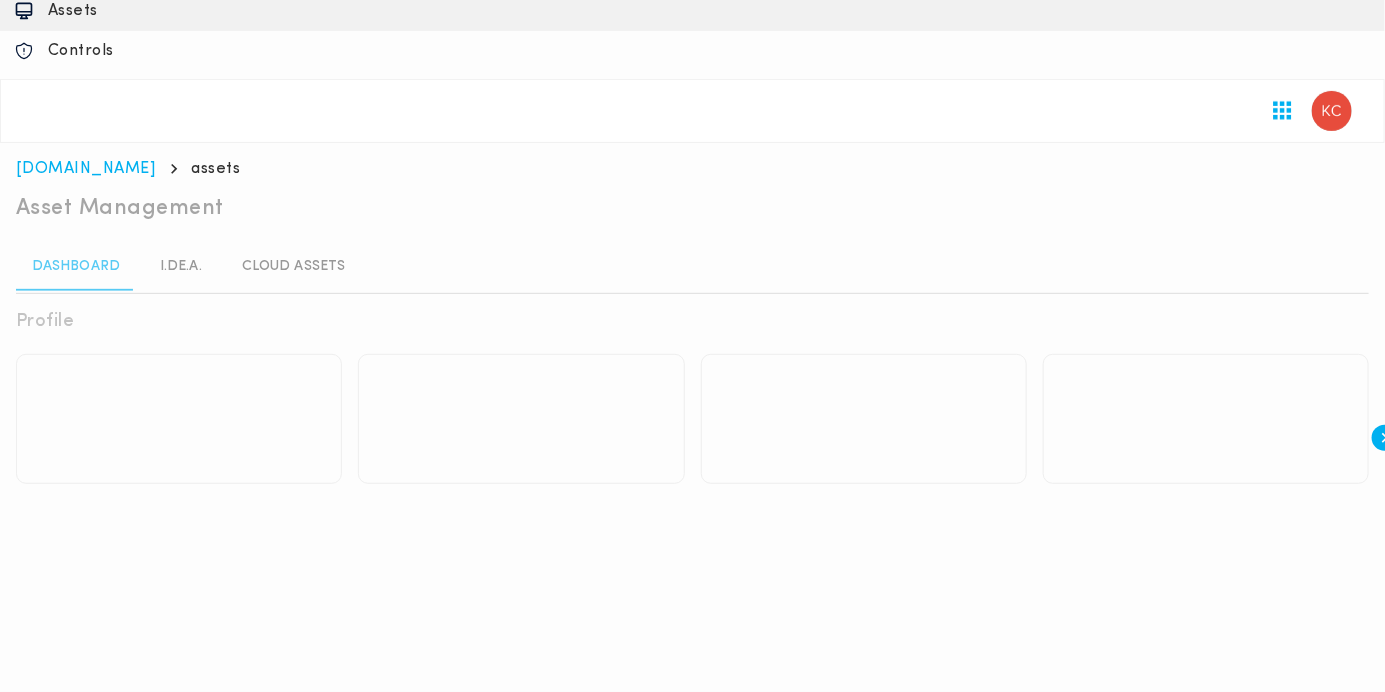 scroll, scrollTop: 0, scrollLeft: 0, axis: both 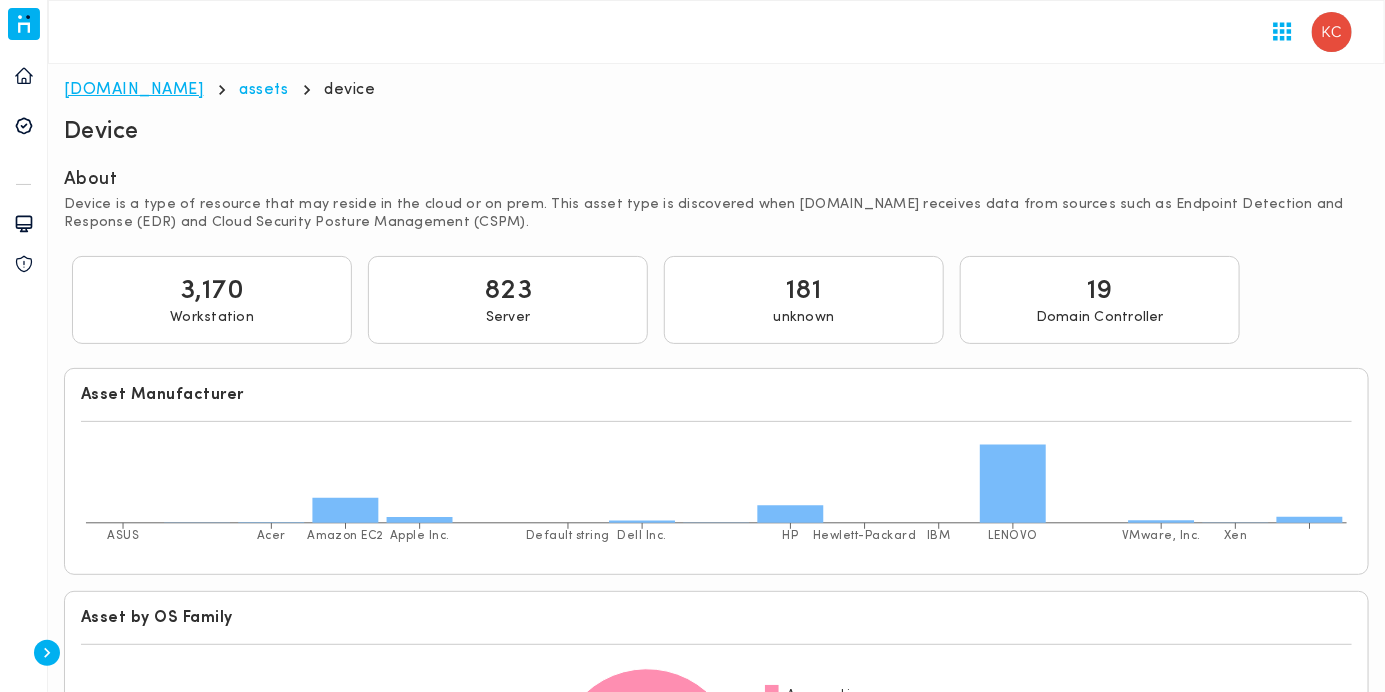 click on "[DOMAIN_NAME]" at bounding box center (134, 90) 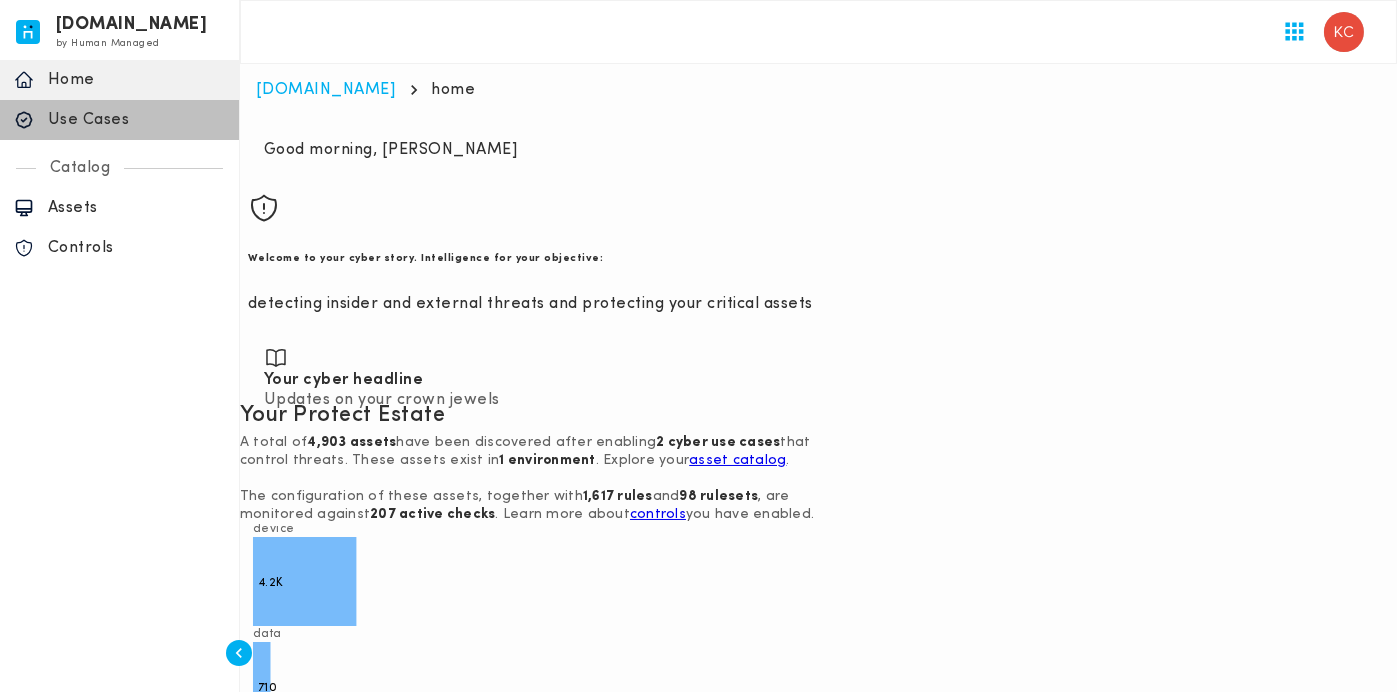 click on "Use Cases" at bounding box center [136, 120] 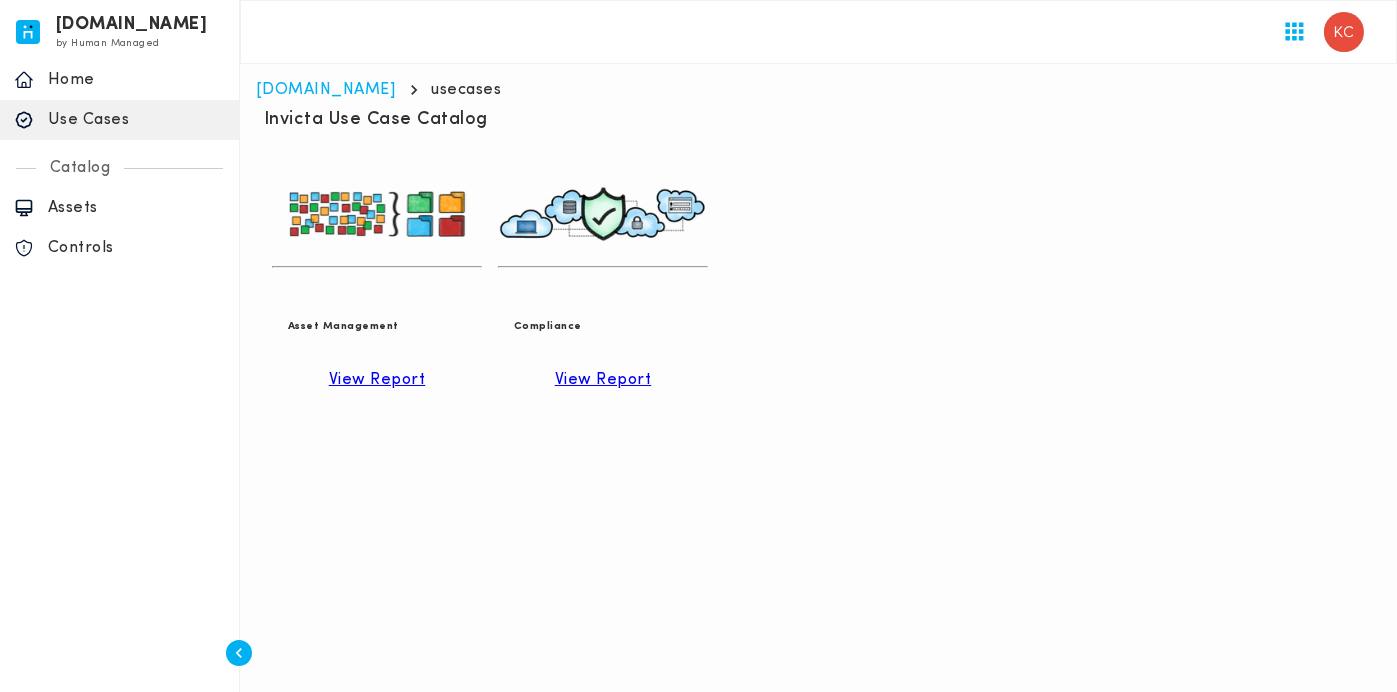 click on "View Report" at bounding box center [377, 380] 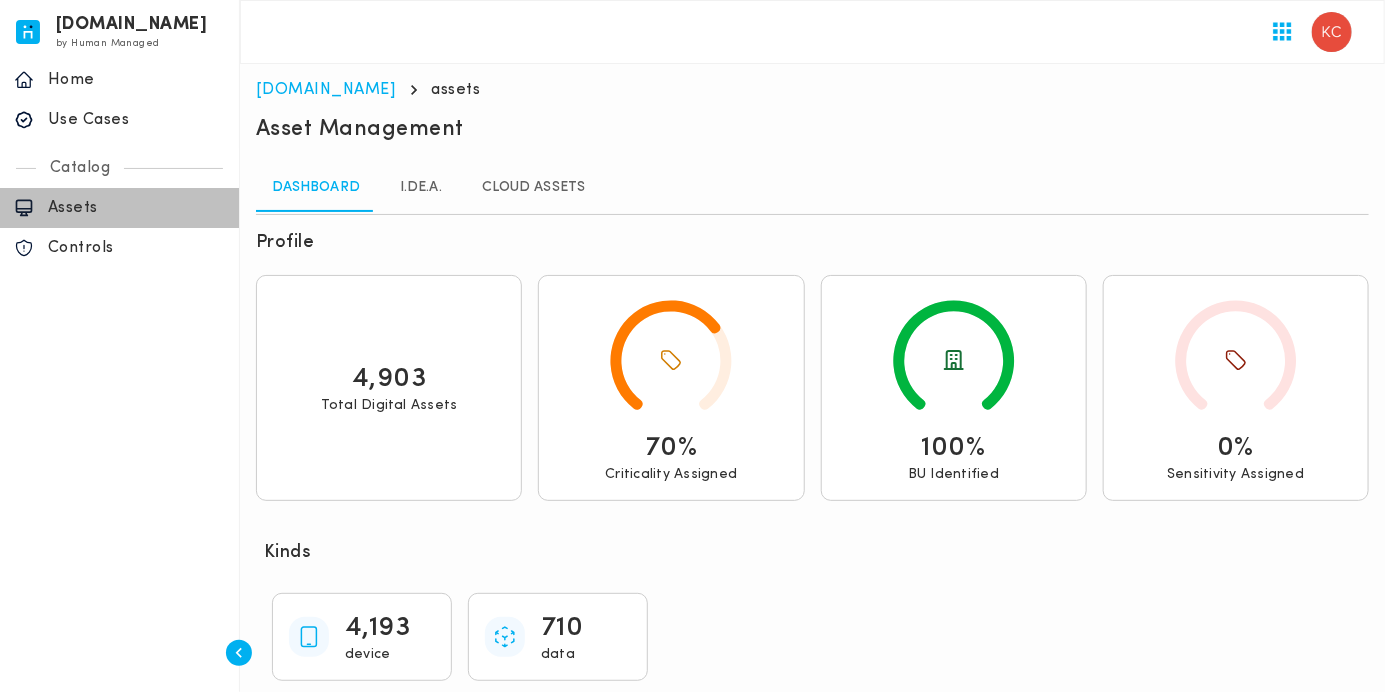 click on "Assets" at bounding box center [136, 208] 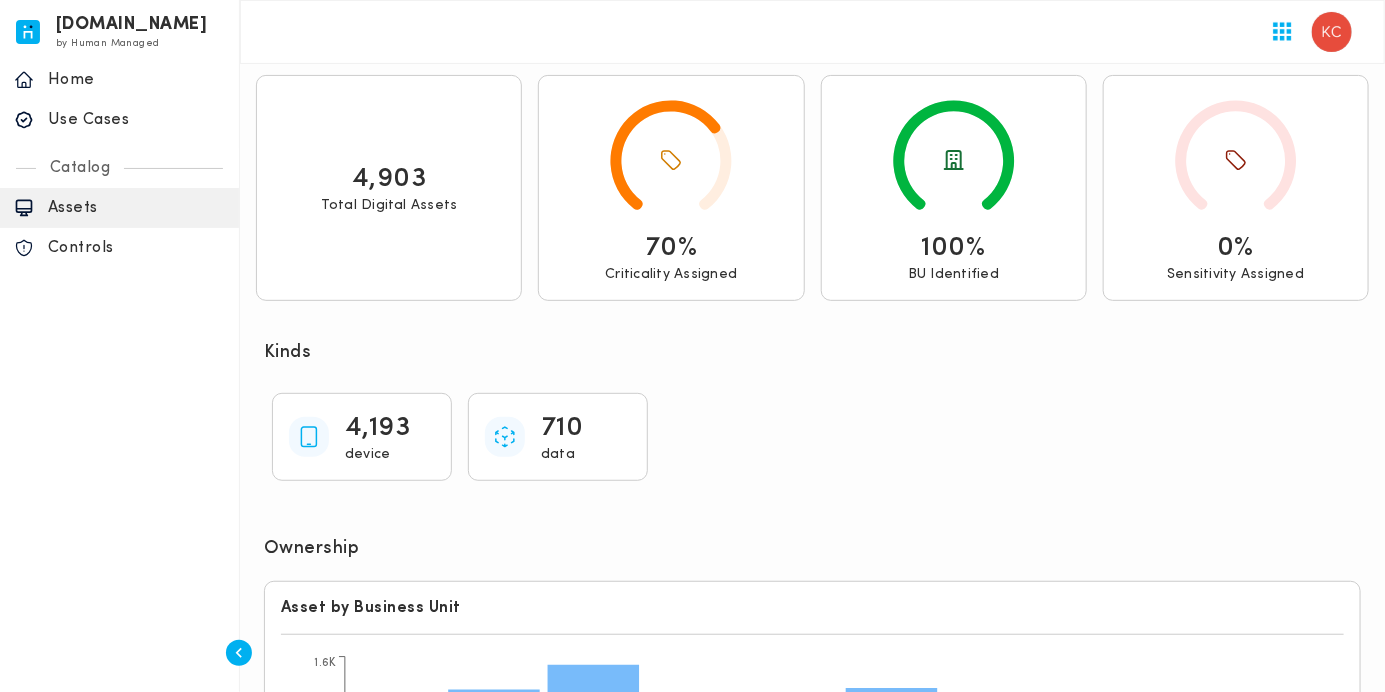 scroll, scrollTop: 300, scrollLeft: 0, axis: vertical 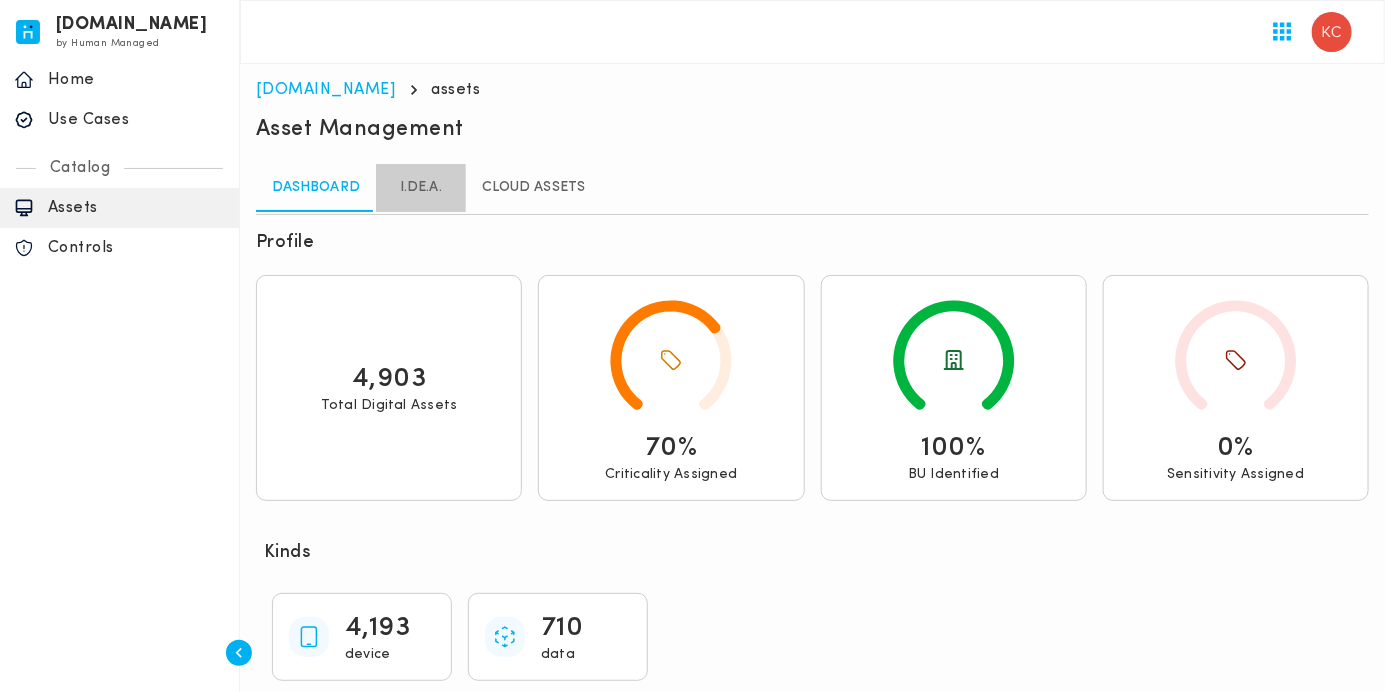 click on "I.DE.A." at bounding box center [421, 188] 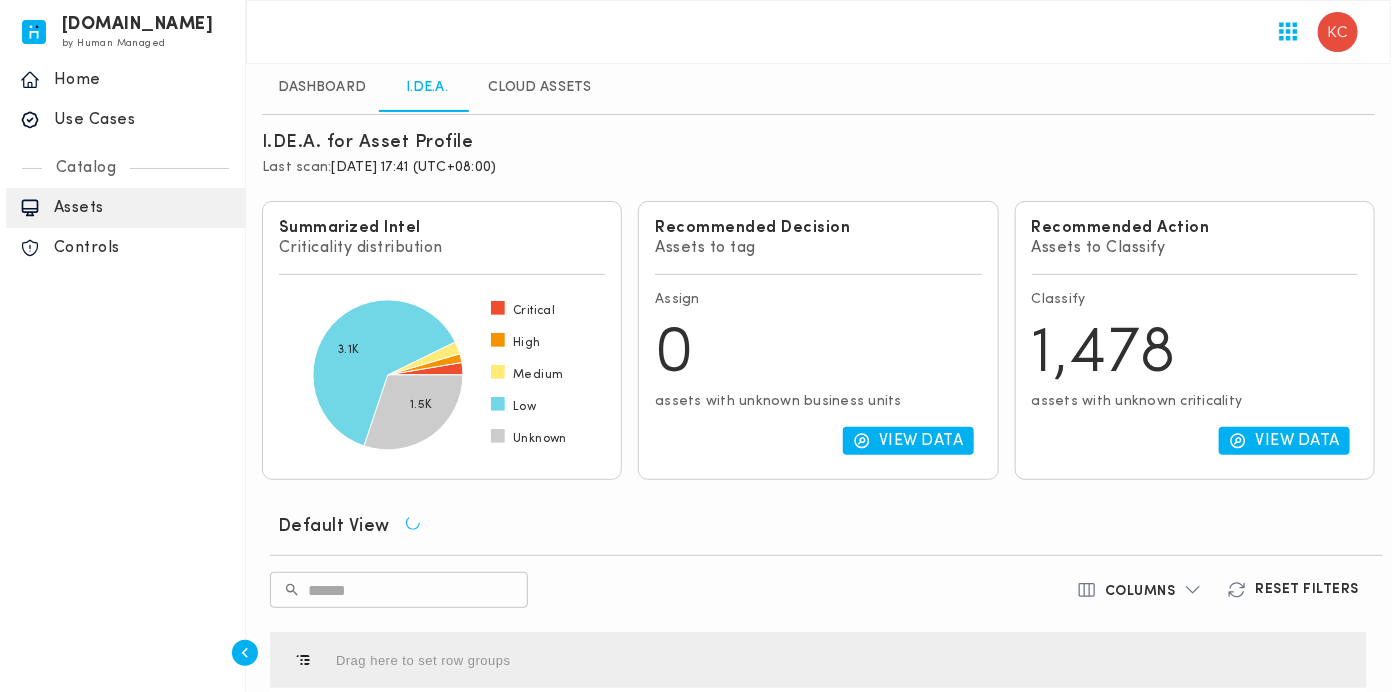 scroll, scrollTop: 0, scrollLeft: 0, axis: both 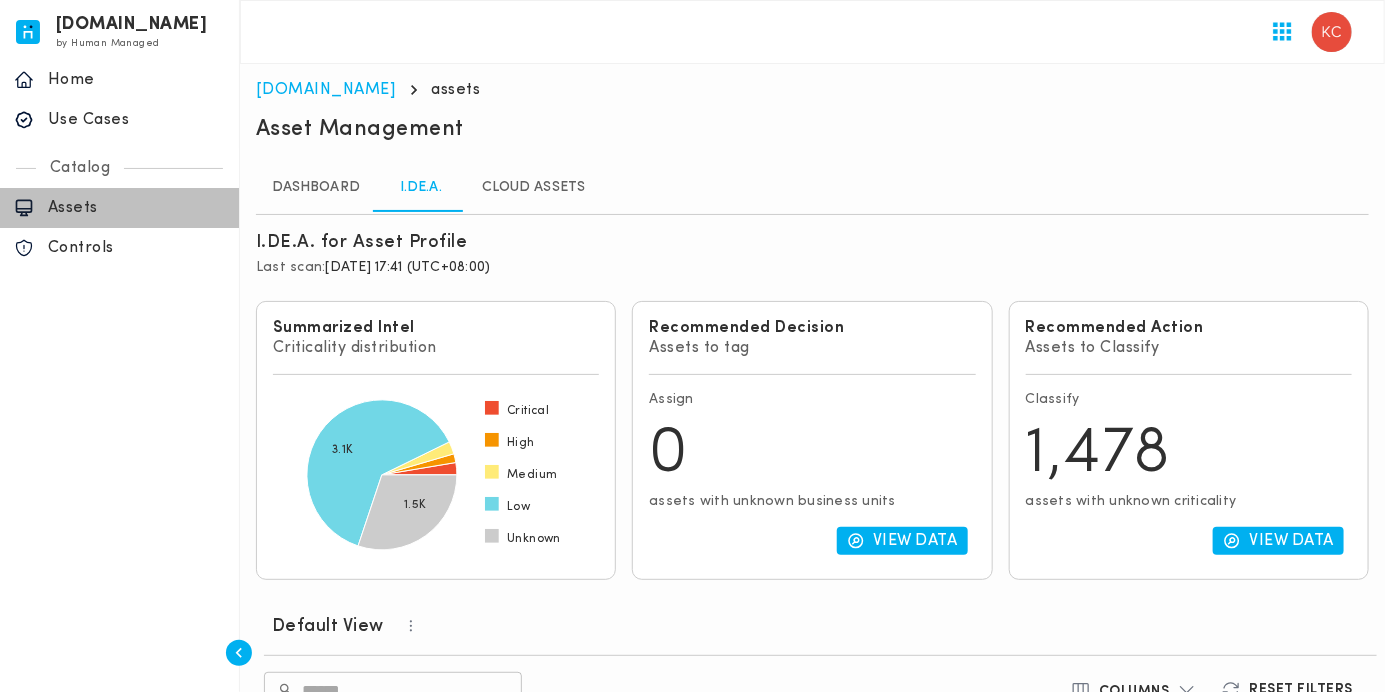 click on "Assets" at bounding box center [136, 208] 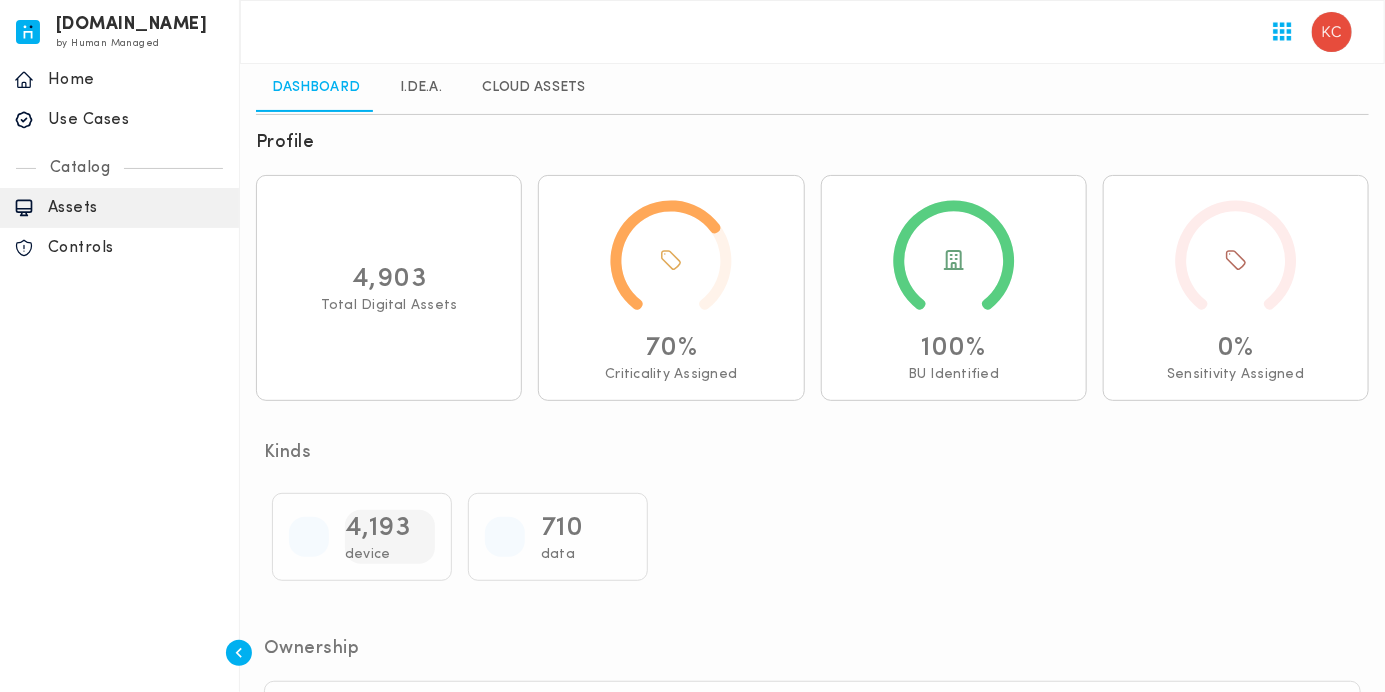 scroll, scrollTop: 200, scrollLeft: 0, axis: vertical 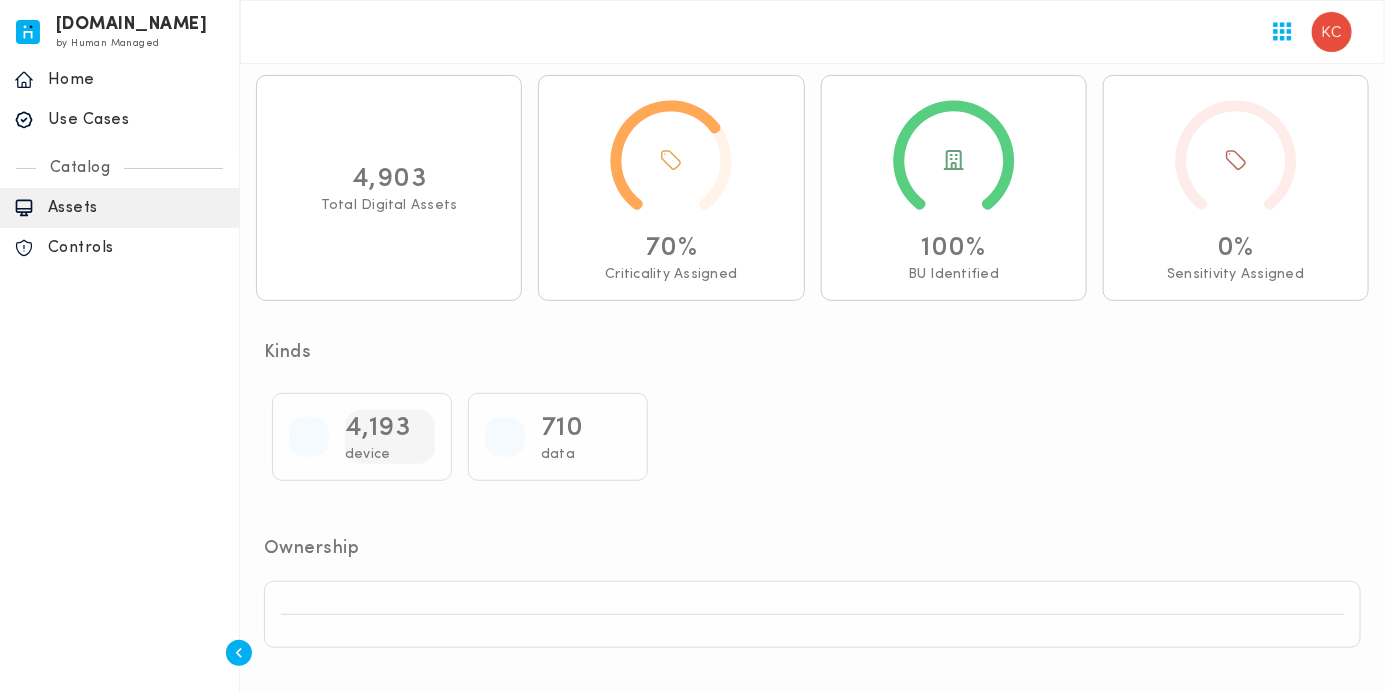 click on "4,193" at bounding box center [378, 428] 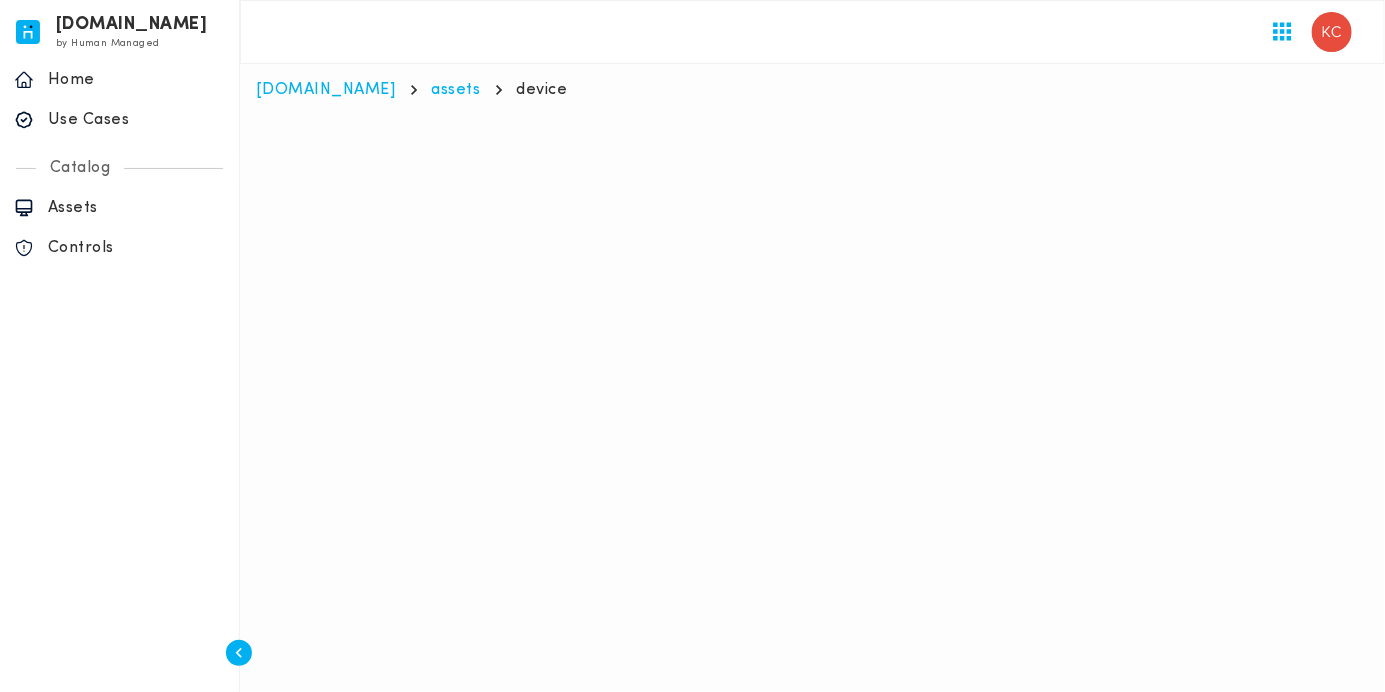 scroll, scrollTop: 0, scrollLeft: 0, axis: both 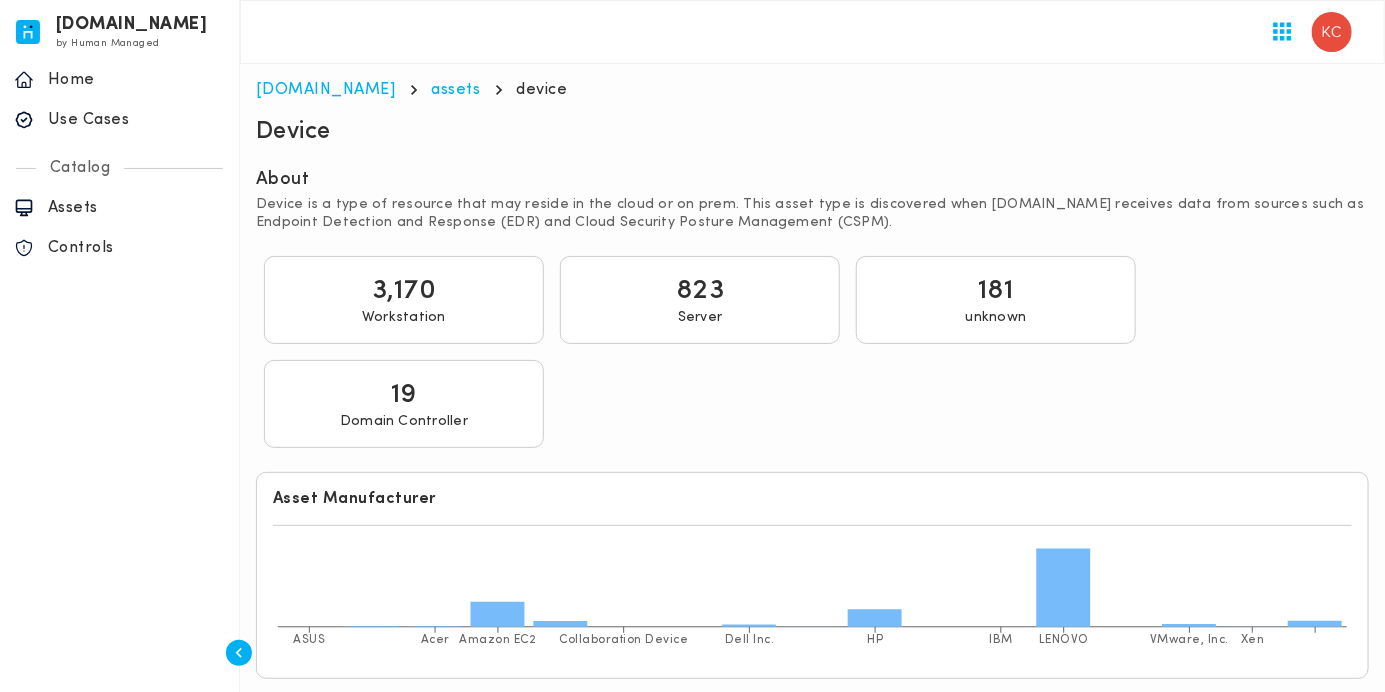 click on "181" at bounding box center (996, 291) 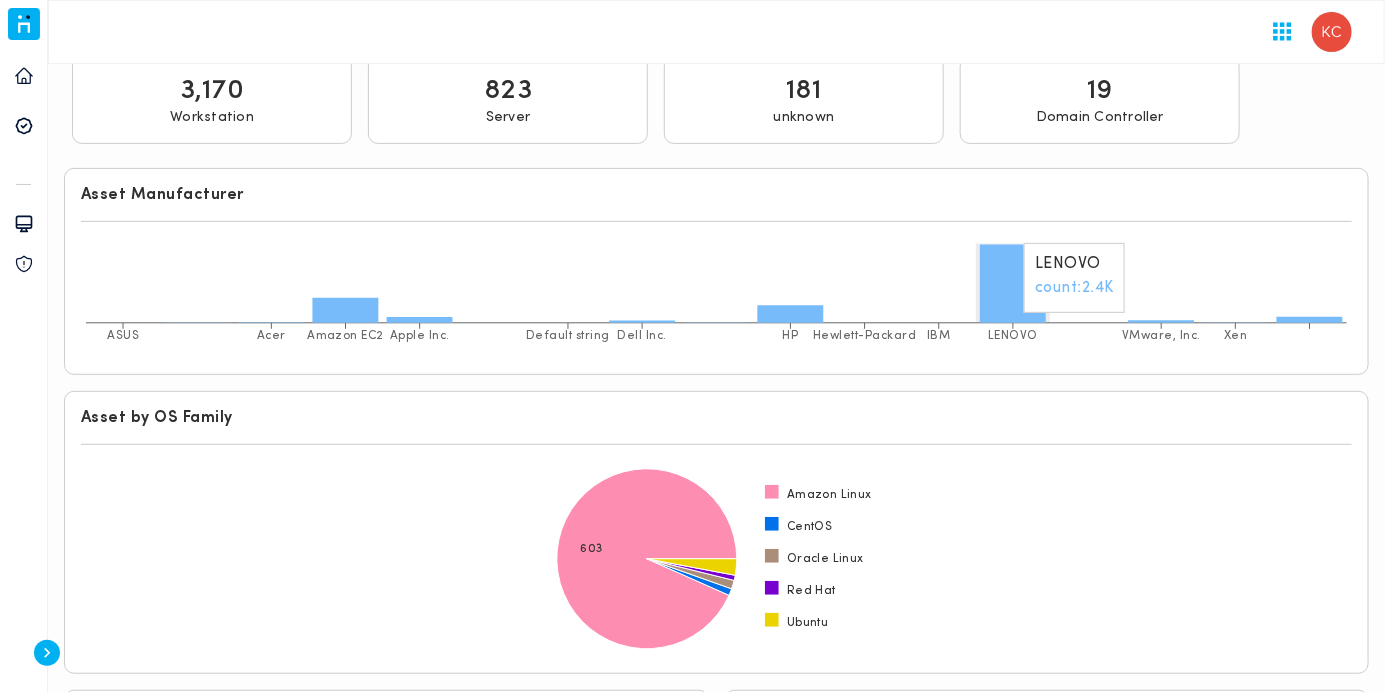 scroll, scrollTop: 300, scrollLeft: 0, axis: vertical 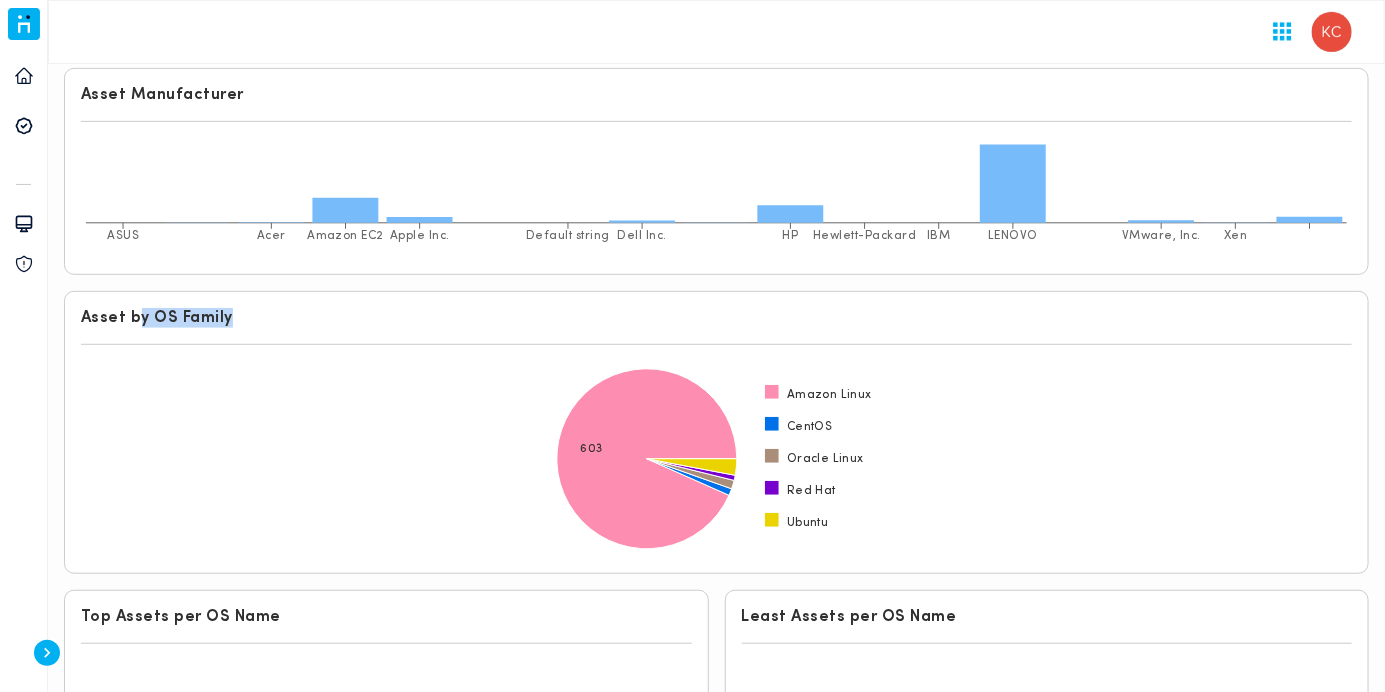 drag, startPoint x: 139, startPoint y: 316, endPoint x: 232, endPoint y: 321, distance: 93.13431 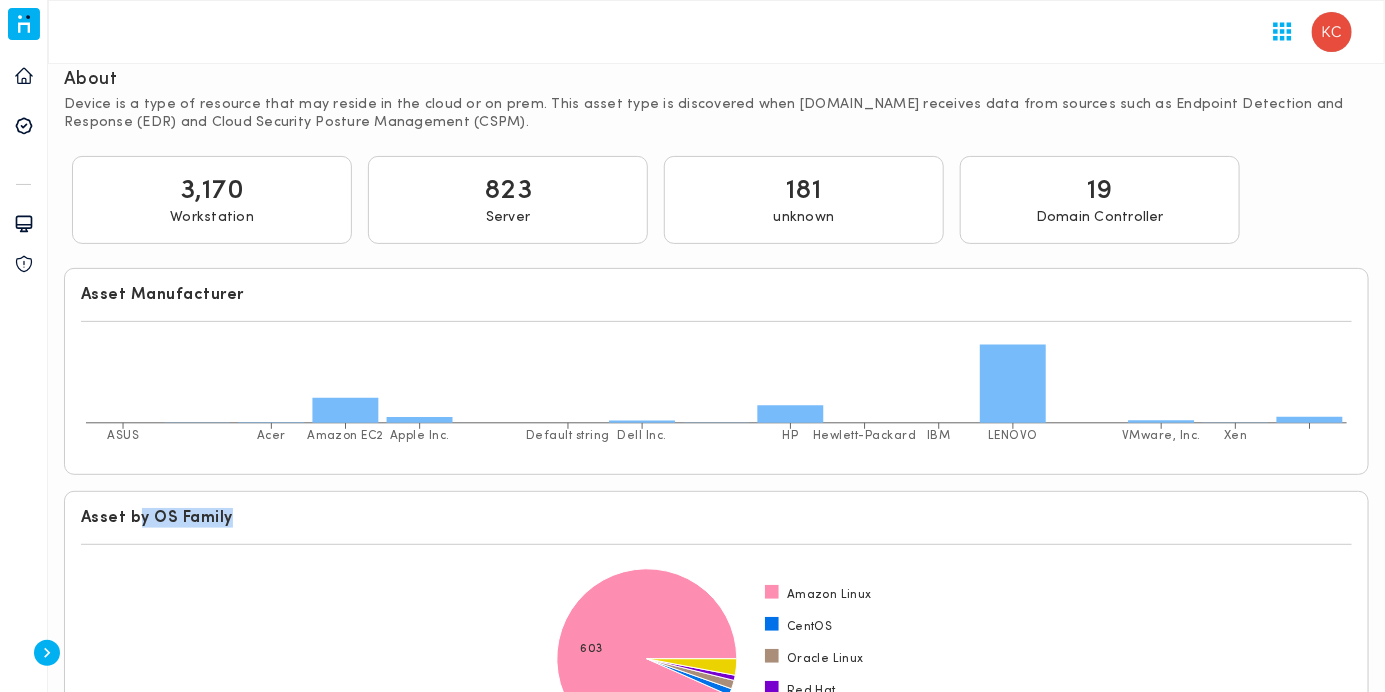 scroll, scrollTop: 0, scrollLeft: 0, axis: both 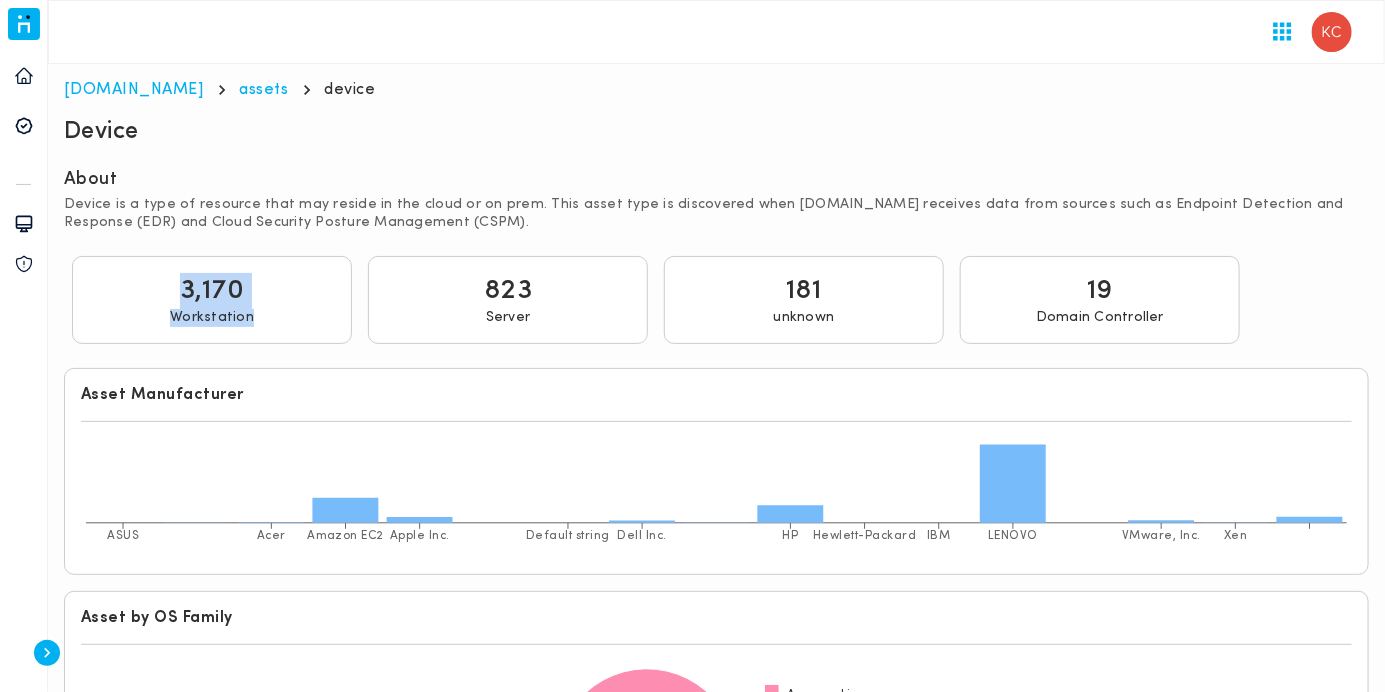 drag, startPoint x: 184, startPoint y: 287, endPoint x: 272, endPoint y: 302, distance: 89.26926 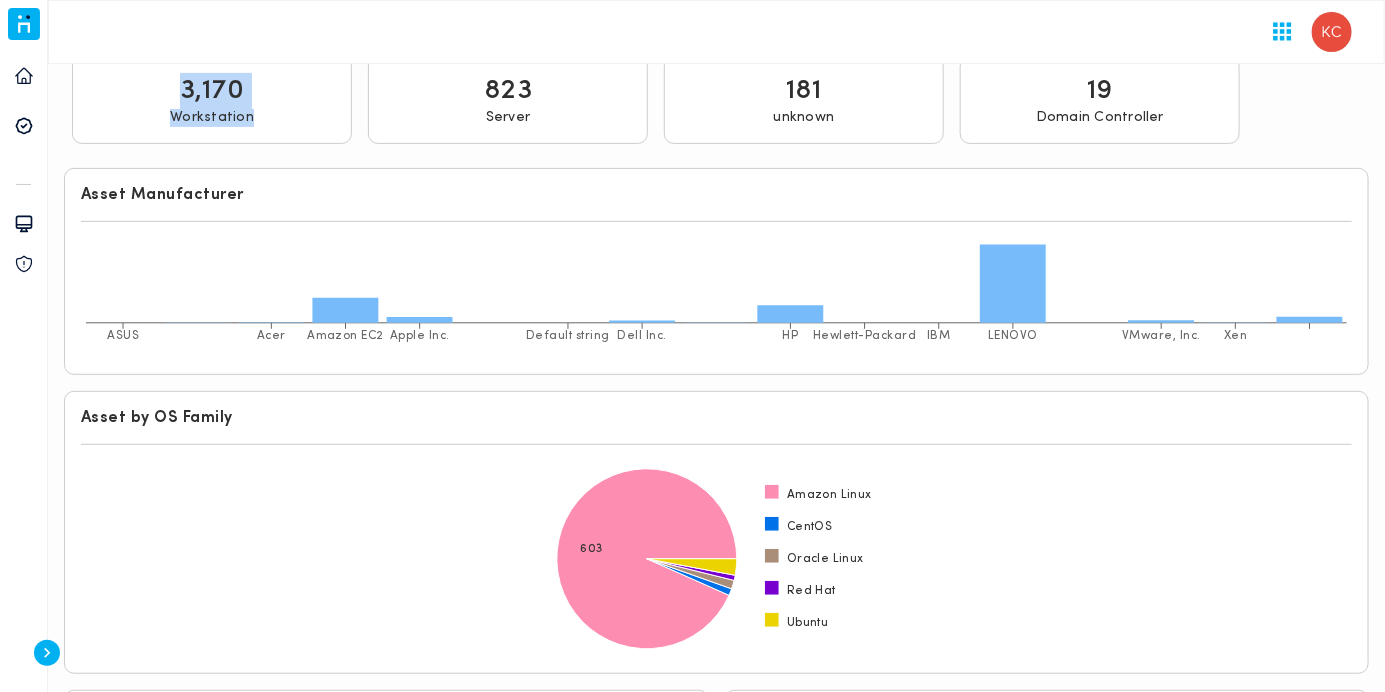 scroll, scrollTop: 400, scrollLeft: 0, axis: vertical 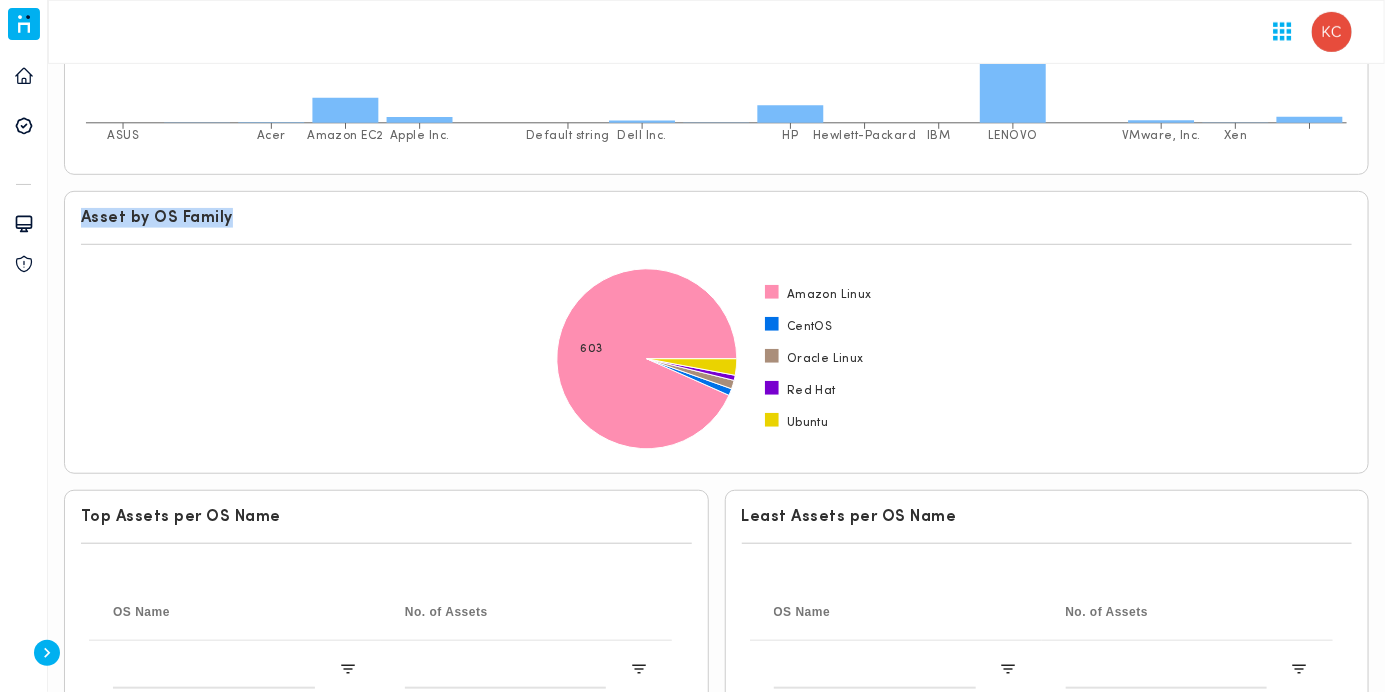 drag, startPoint x: 79, startPoint y: 216, endPoint x: 238, endPoint y: 226, distance: 159.31415 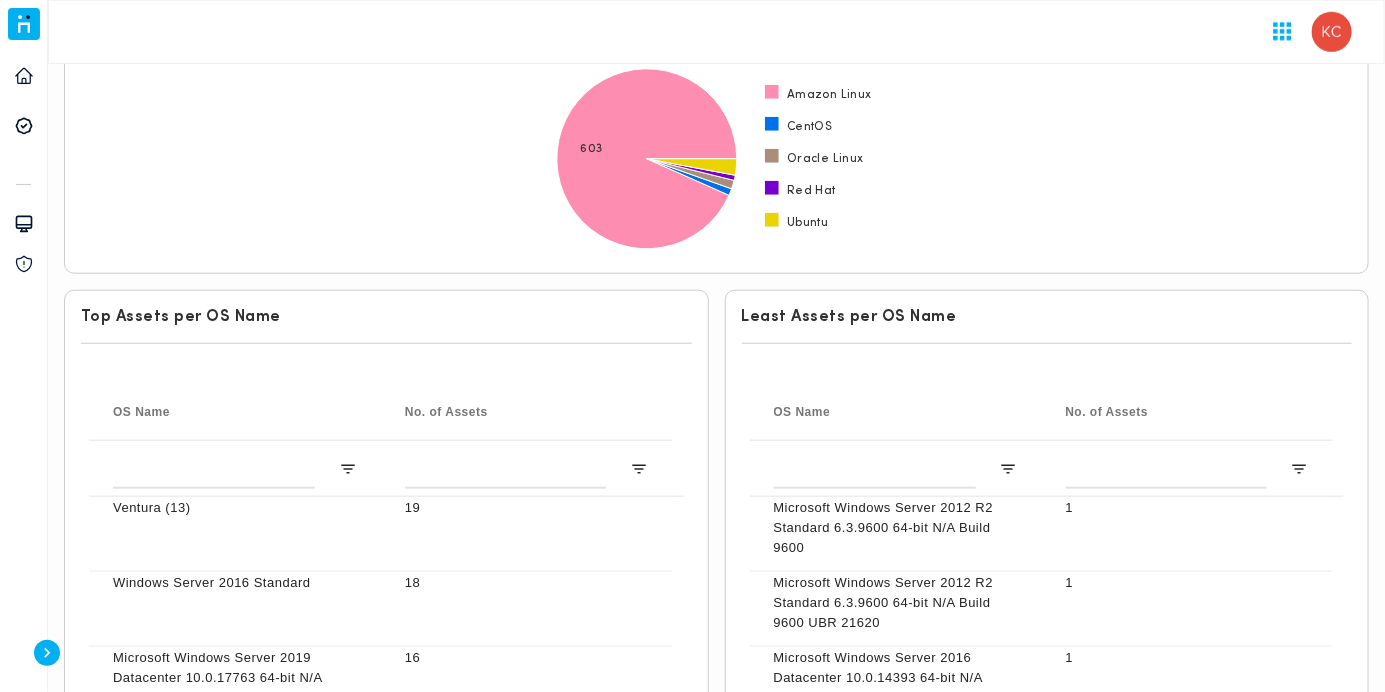 scroll, scrollTop: 700, scrollLeft: 0, axis: vertical 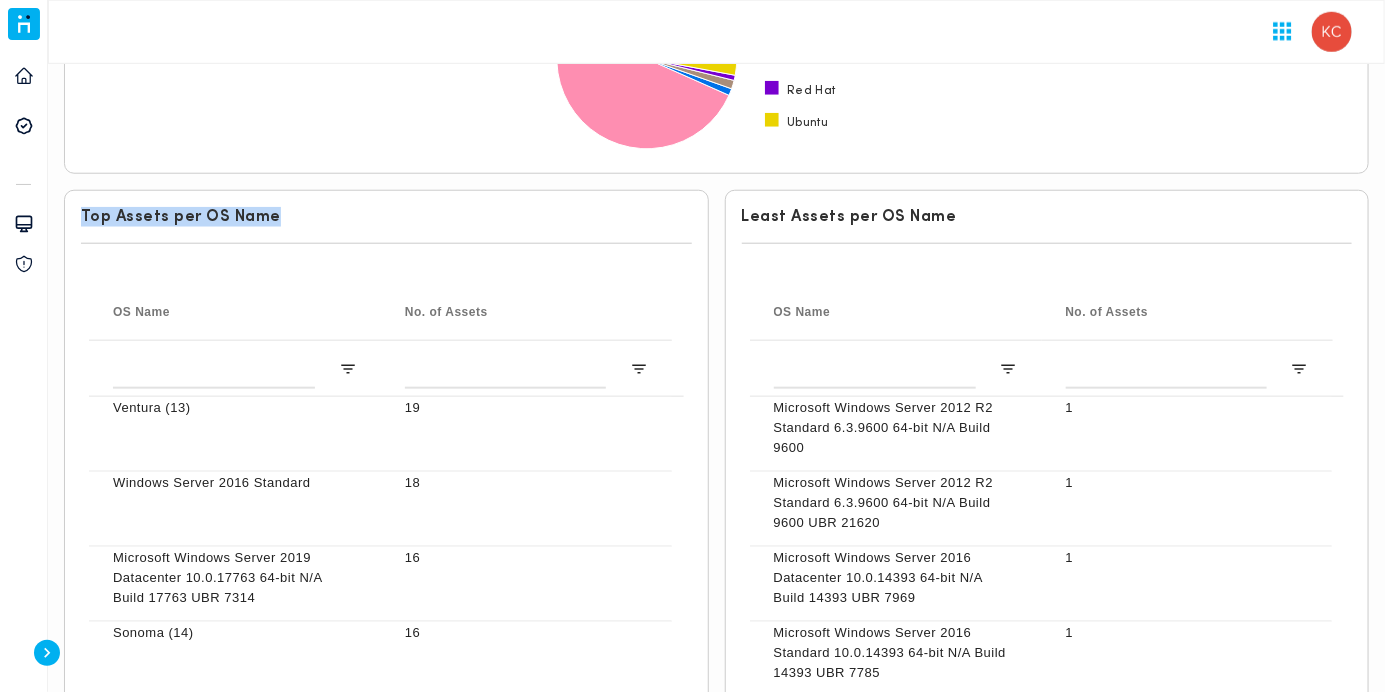 drag, startPoint x: 77, startPoint y: 215, endPoint x: 266, endPoint y: 217, distance: 189.01057 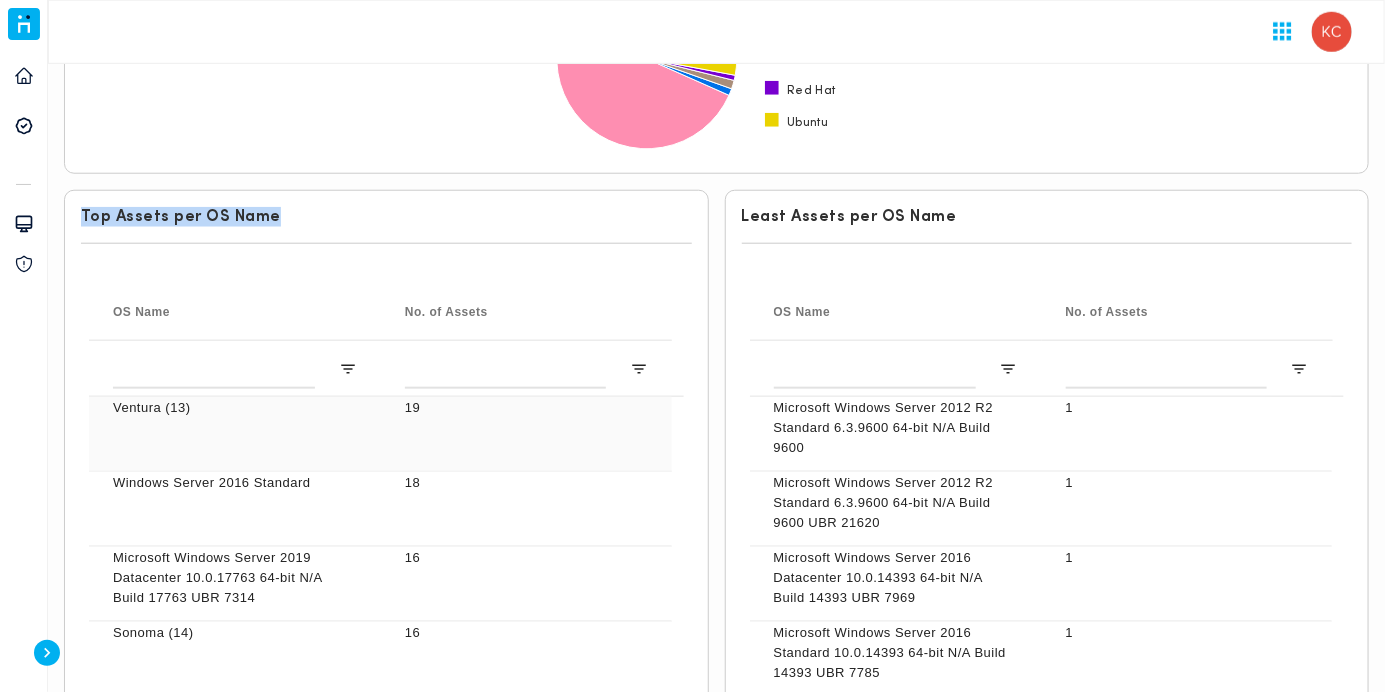 scroll, scrollTop: 100, scrollLeft: 0, axis: vertical 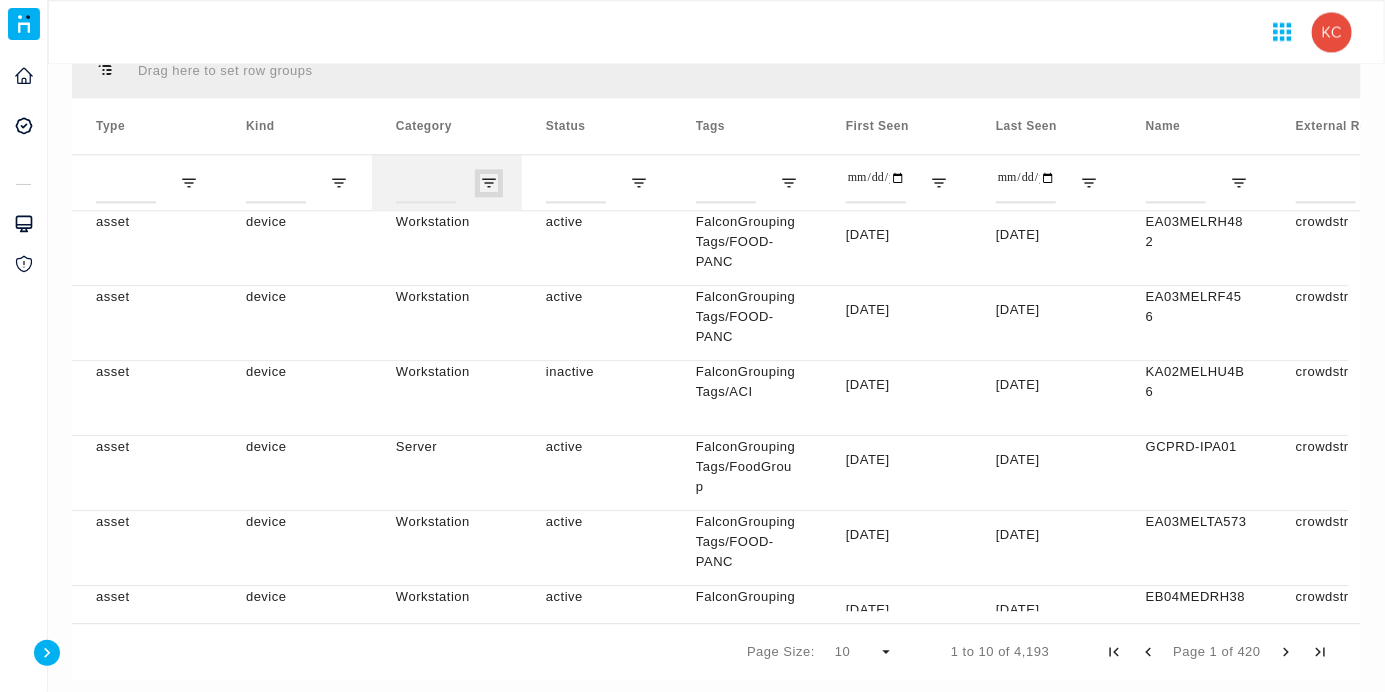 click at bounding box center (489, 183) 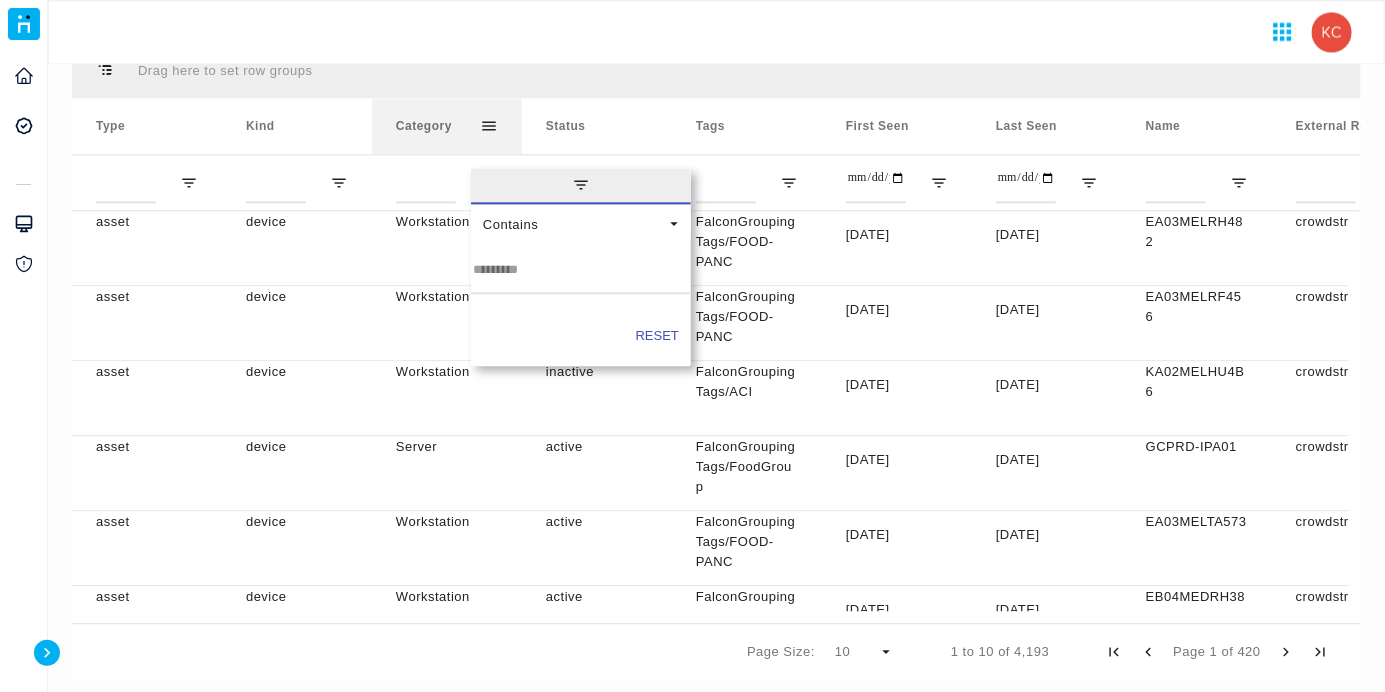 click at bounding box center (489, 126) 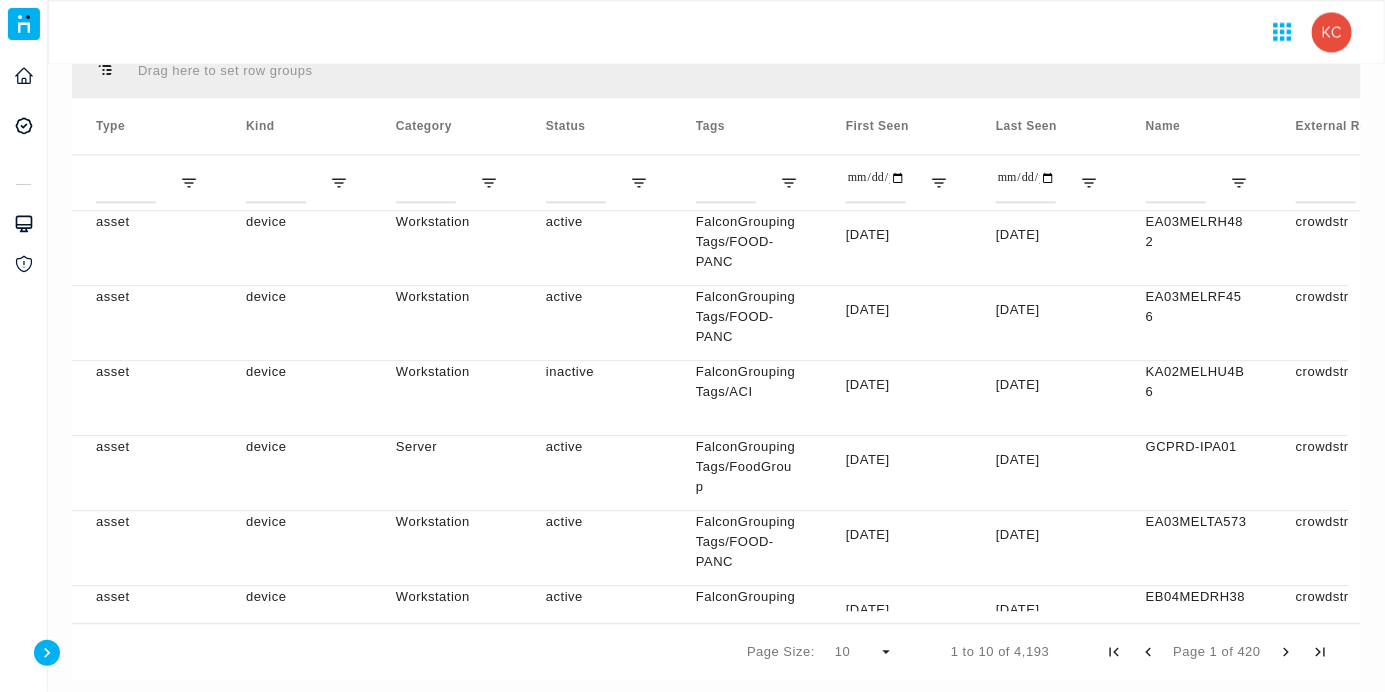click at bounding box center [716, 32] 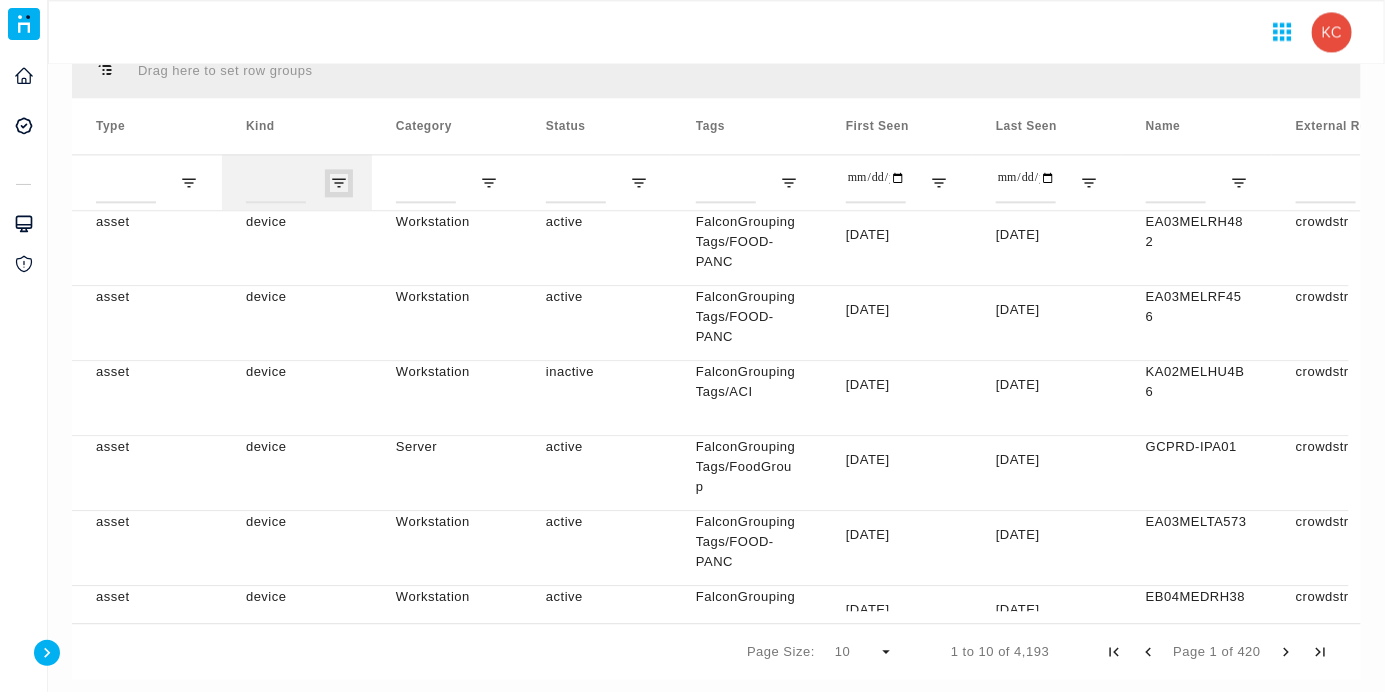 click at bounding box center (339, 183) 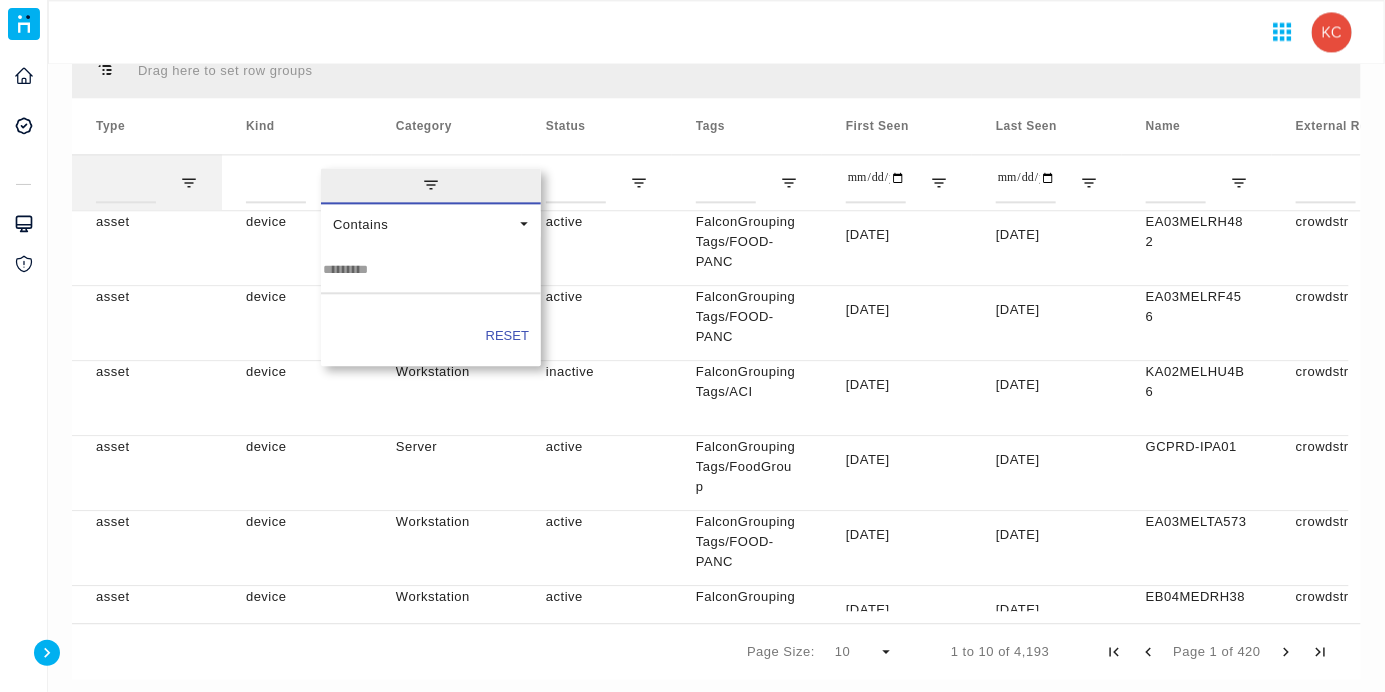 click at bounding box center (147, 182) 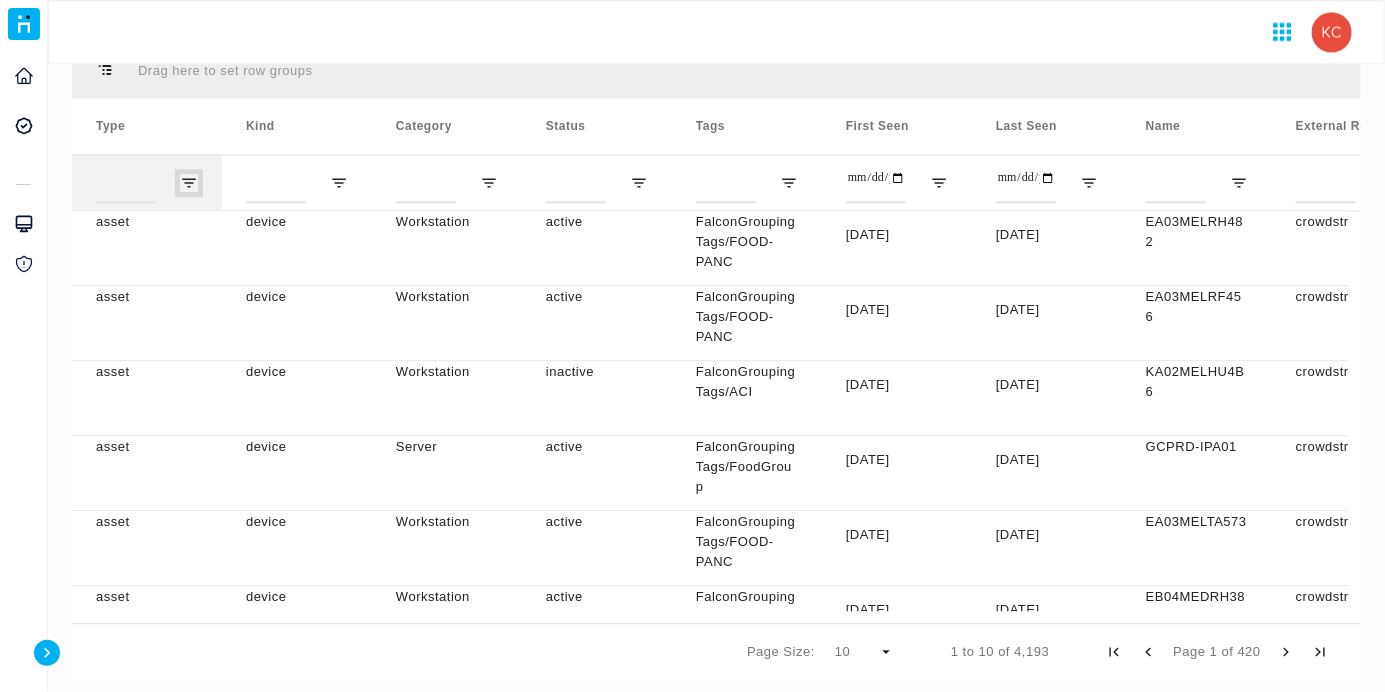 click at bounding box center (189, 183) 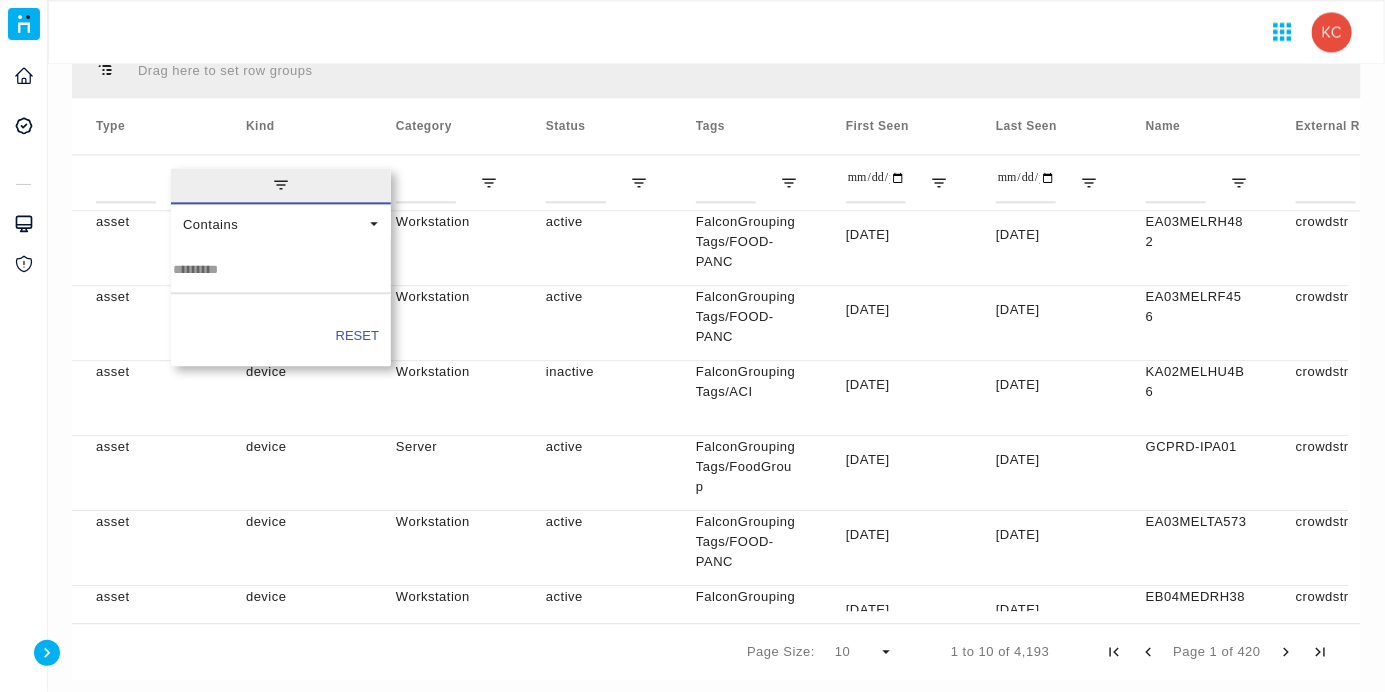 click at bounding box center (716, 32) 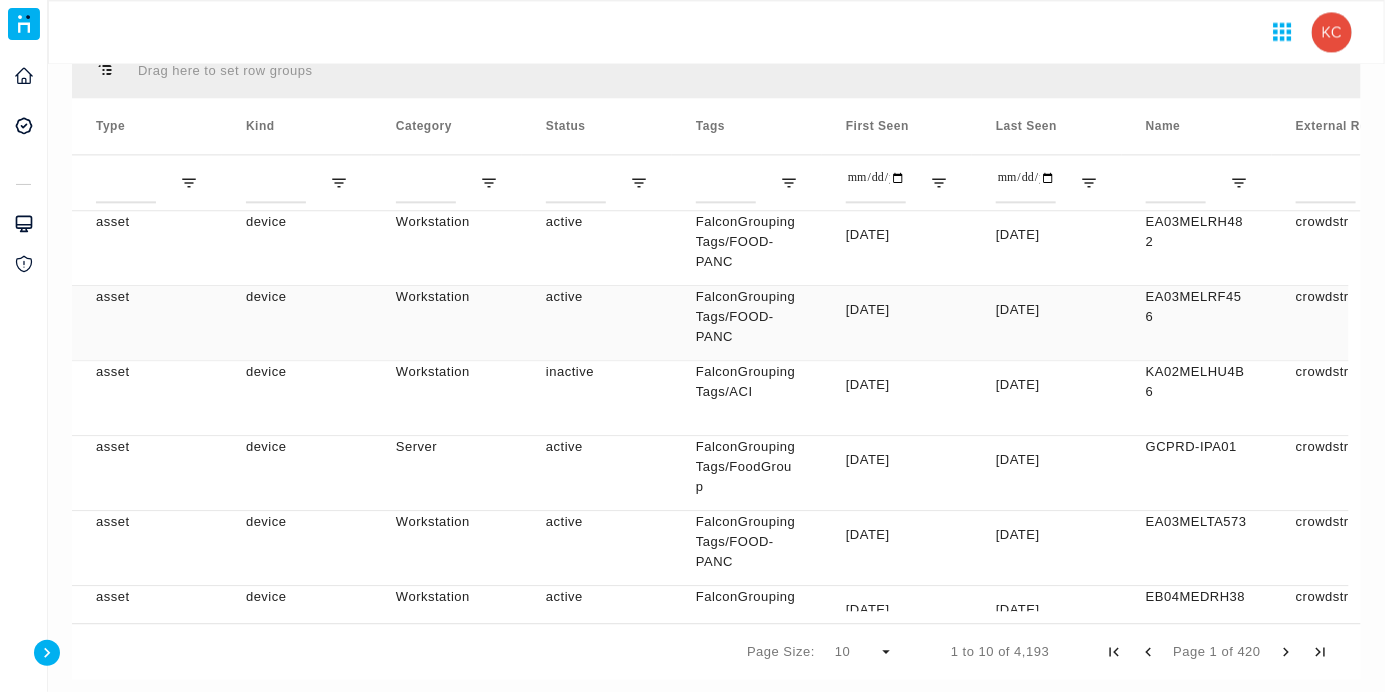 scroll, scrollTop: 1556, scrollLeft: 0, axis: vertical 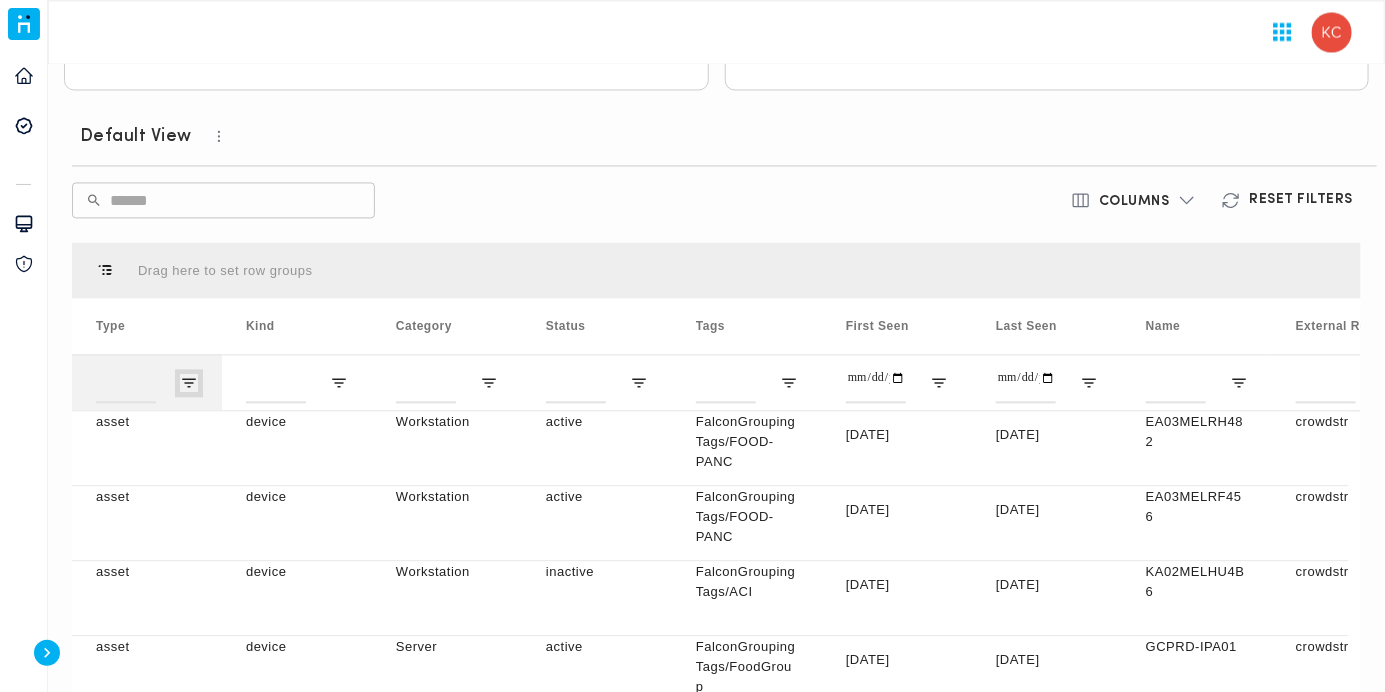 click at bounding box center (189, 383) 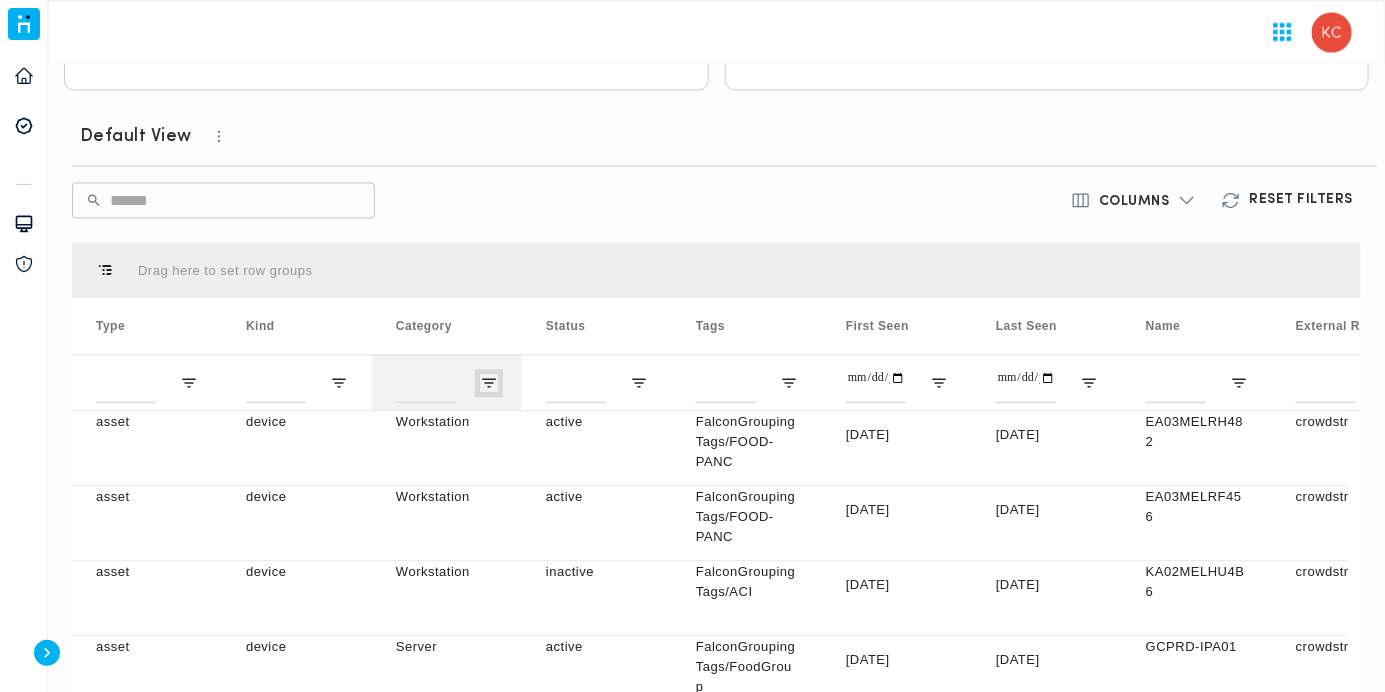 click at bounding box center [489, 383] 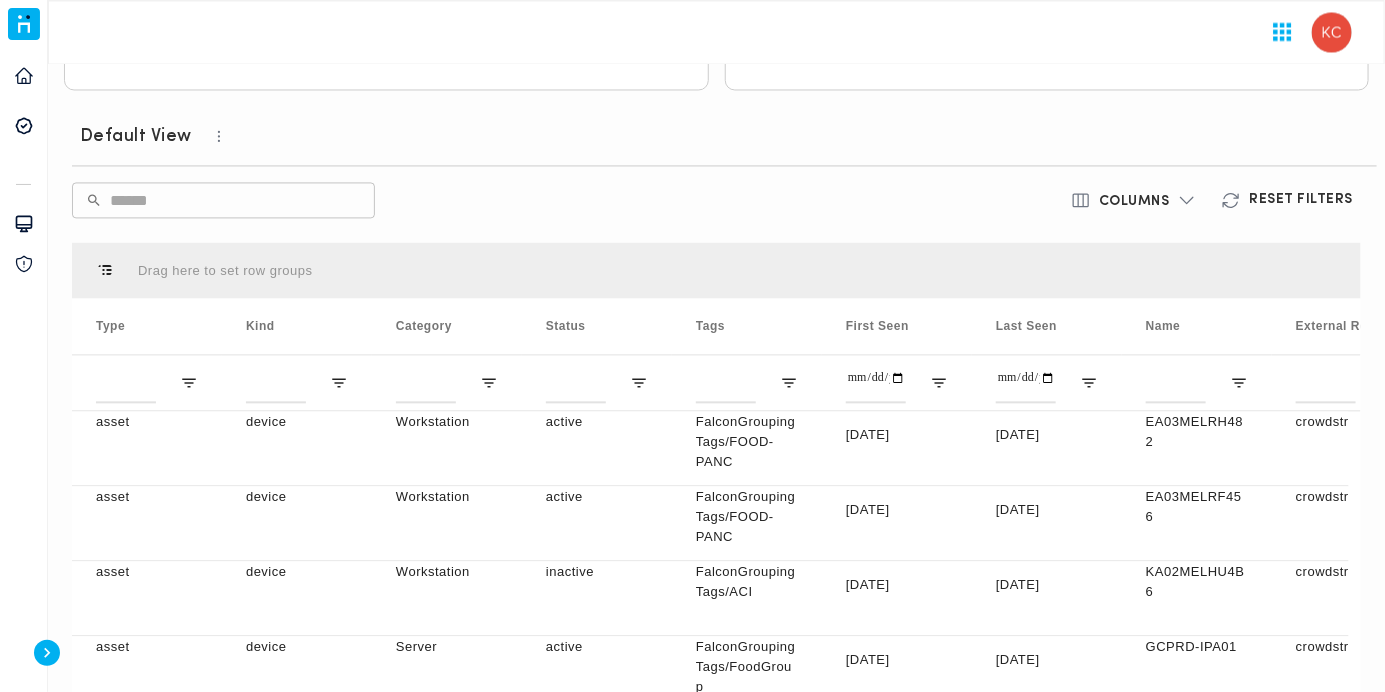 click on "​ ​" at bounding box center (504, 200) 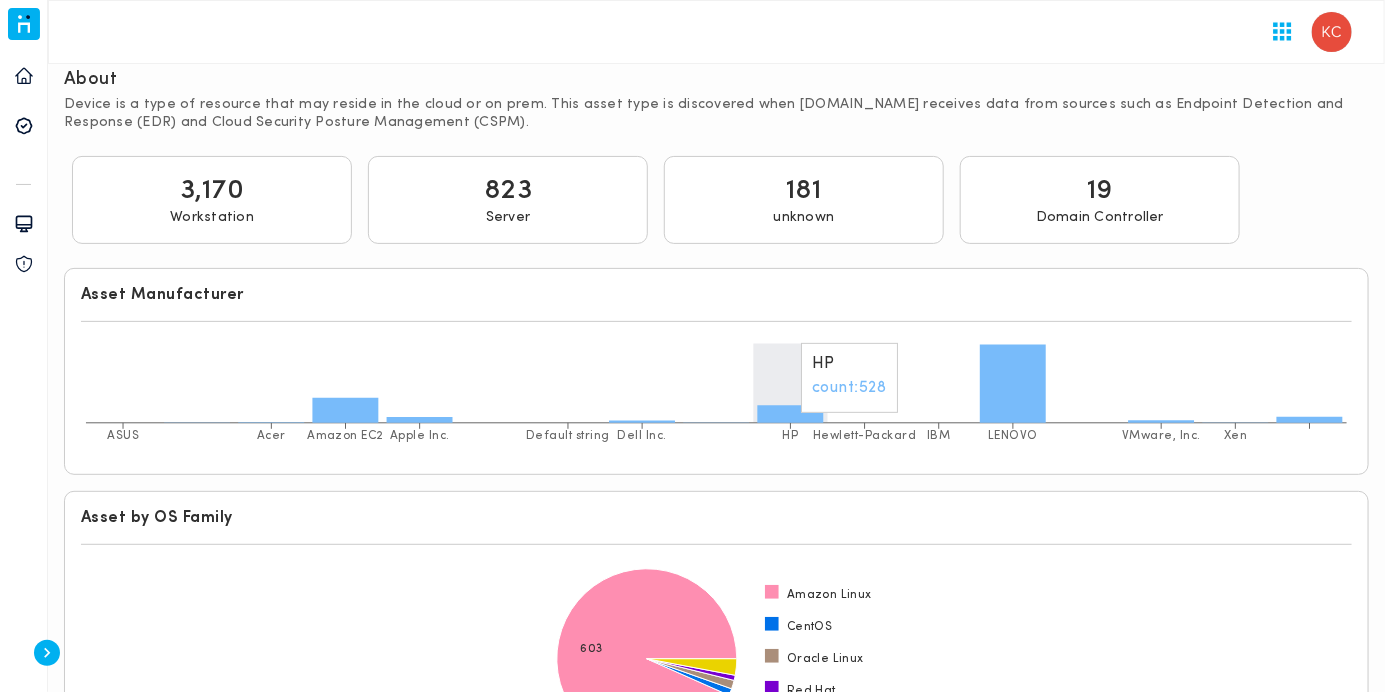 scroll, scrollTop: 0, scrollLeft: 0, axis: both 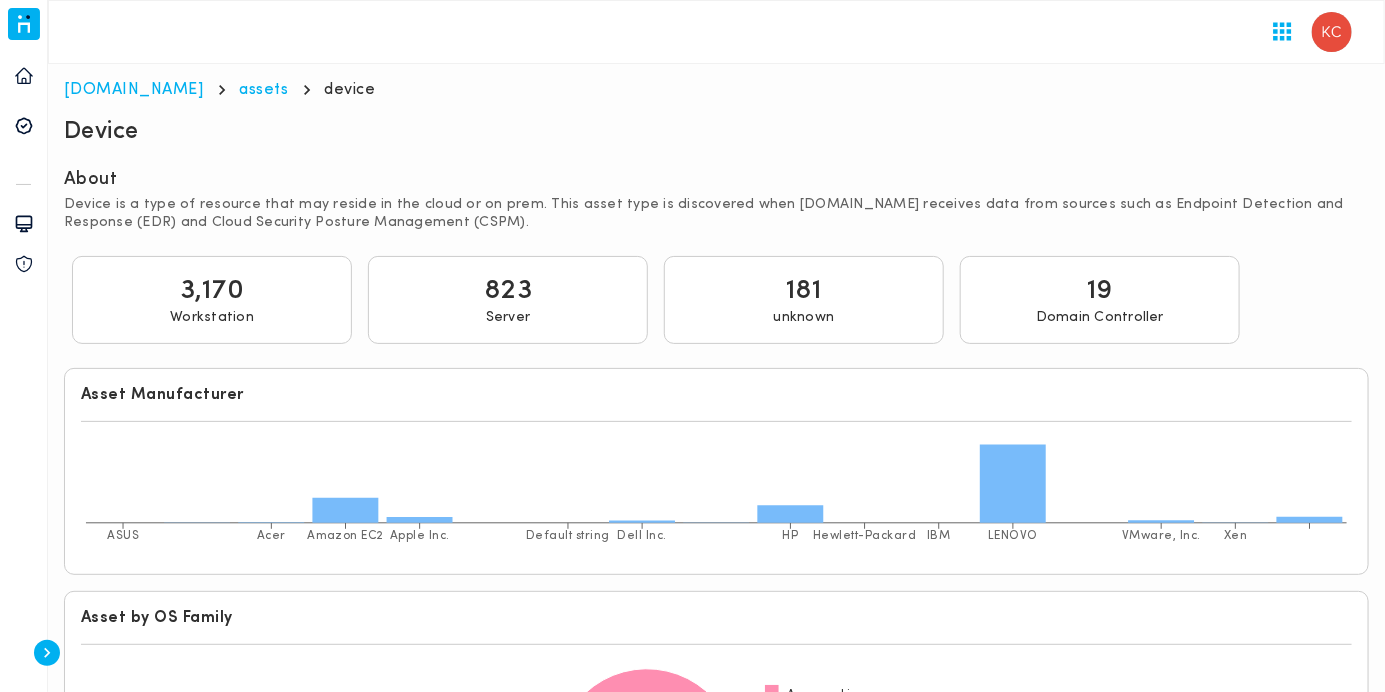 click on "3,170" at bounding box center [212, 291] 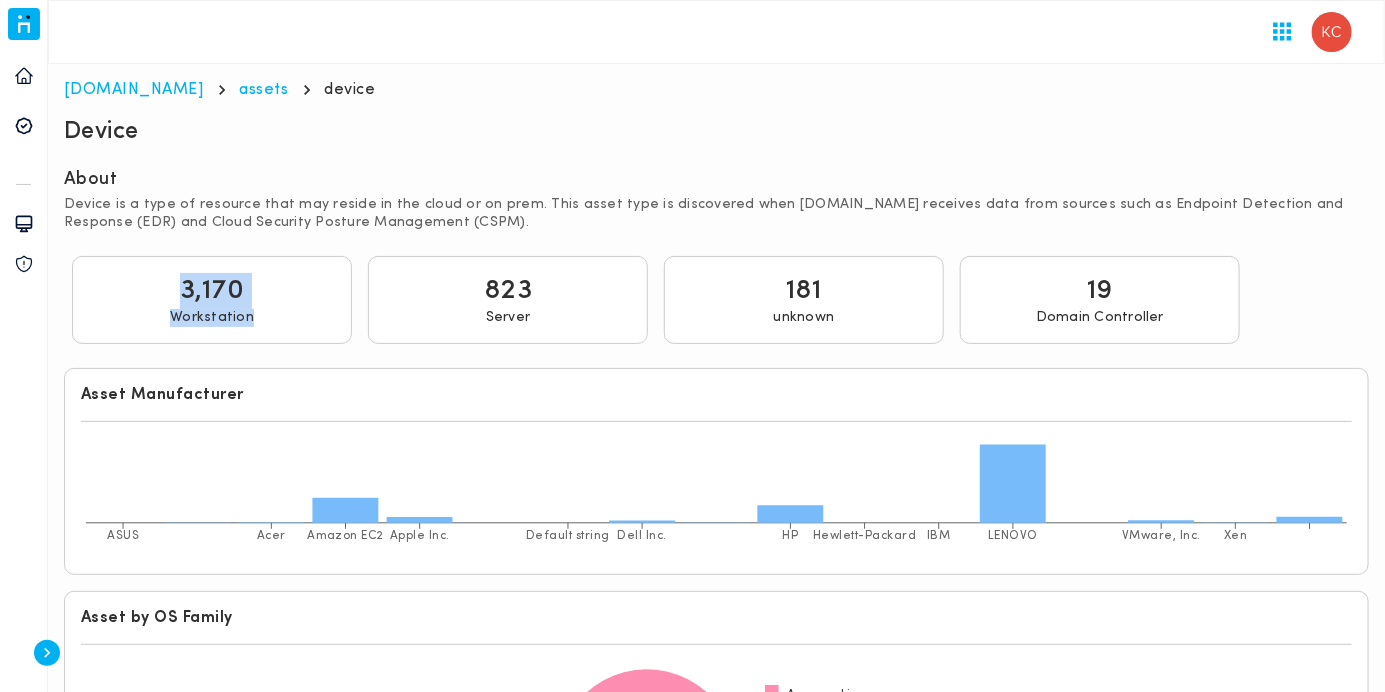 drag, startPoint x: 174, startPoint y: 287, endPoint x: 252, endPoint y: 309, distance: 81.0432 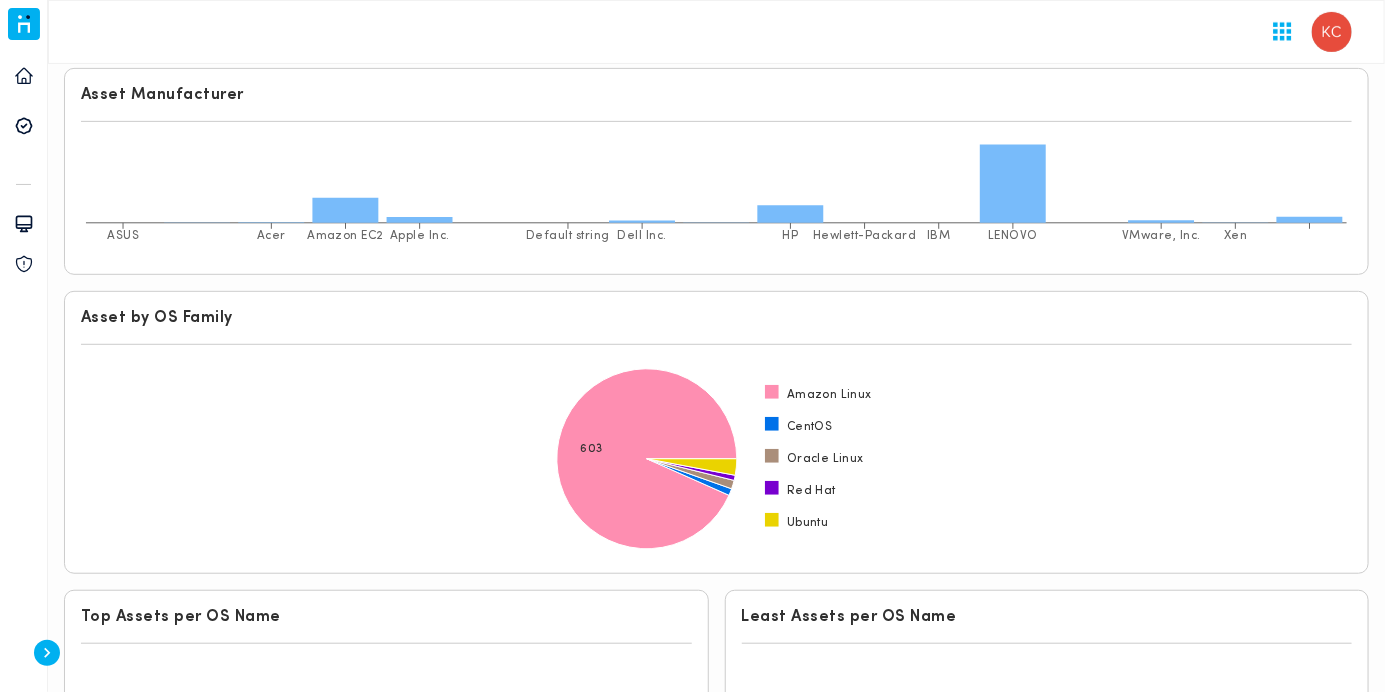 scroll, scrollTop: 400, scrollLeft: 0, axis: vertical 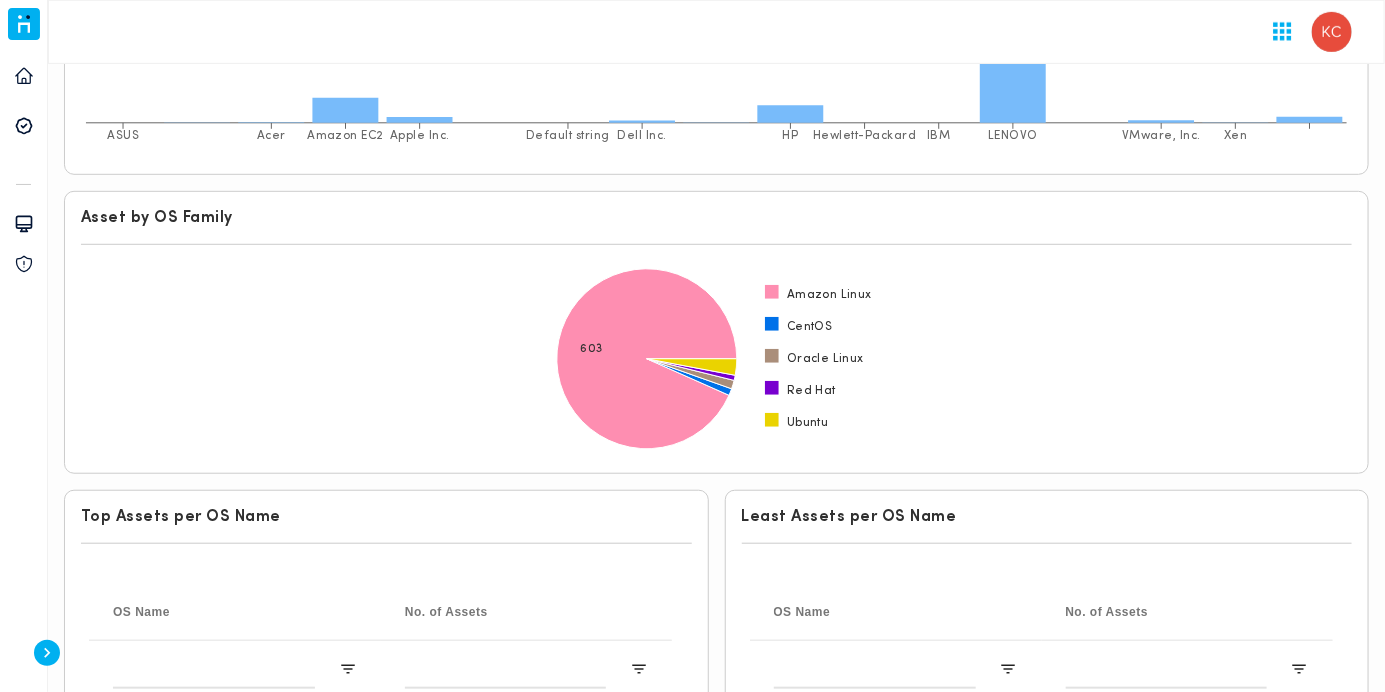 click on "Asset by OS Family" at bounding box center [716, 218] 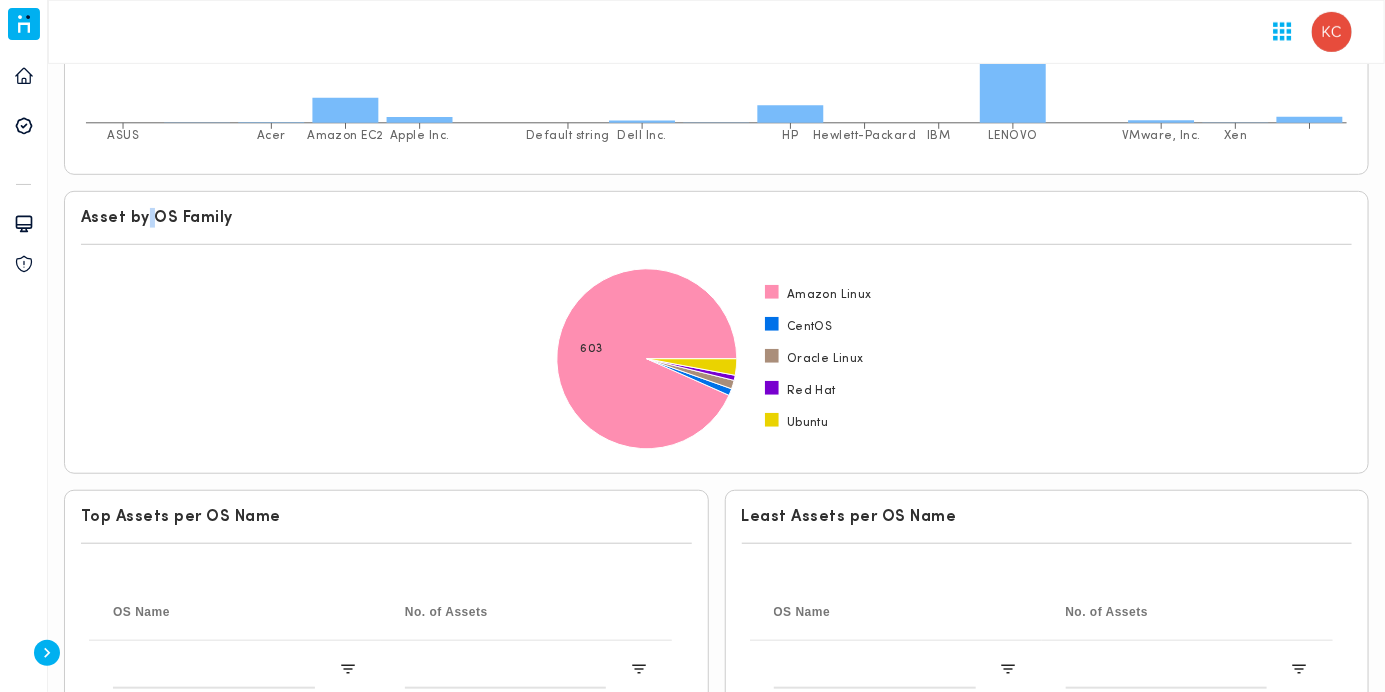 click on "Asset by OS Family" at bounding box center [716, 218] 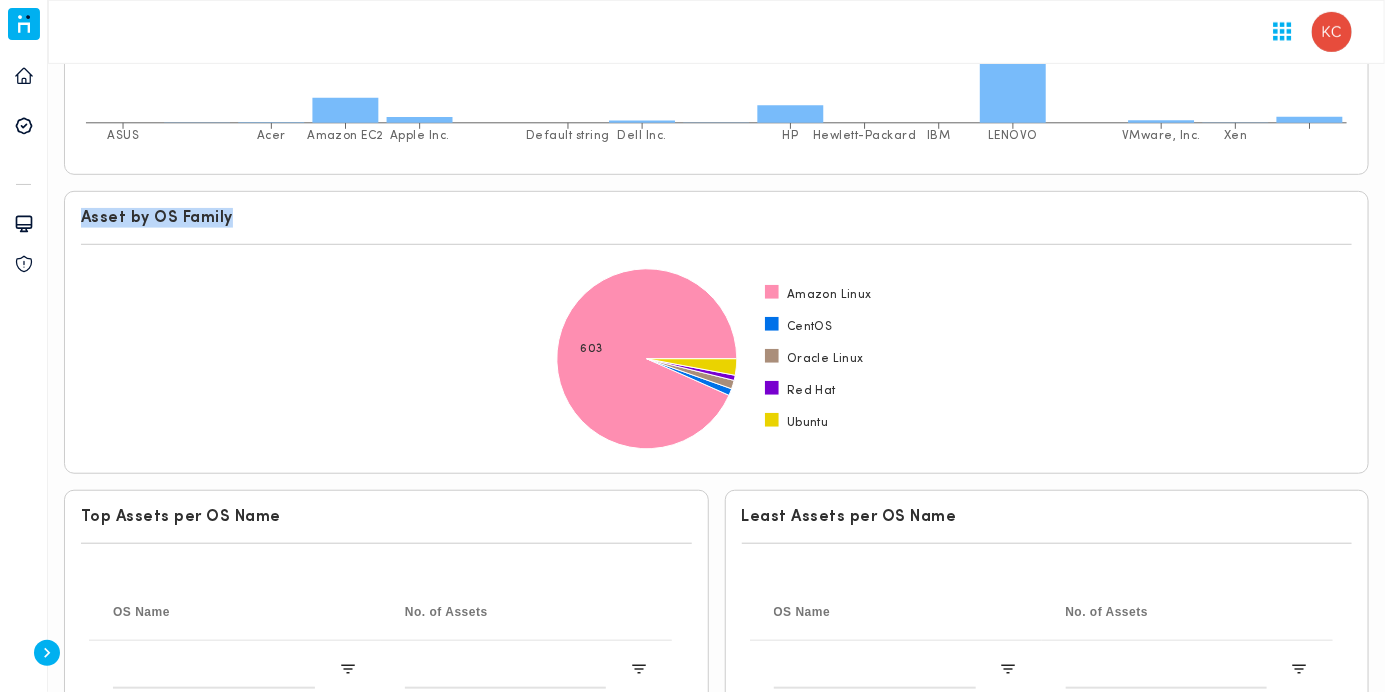 click on "Asset by OS Family" at bounding box center (716, 218) 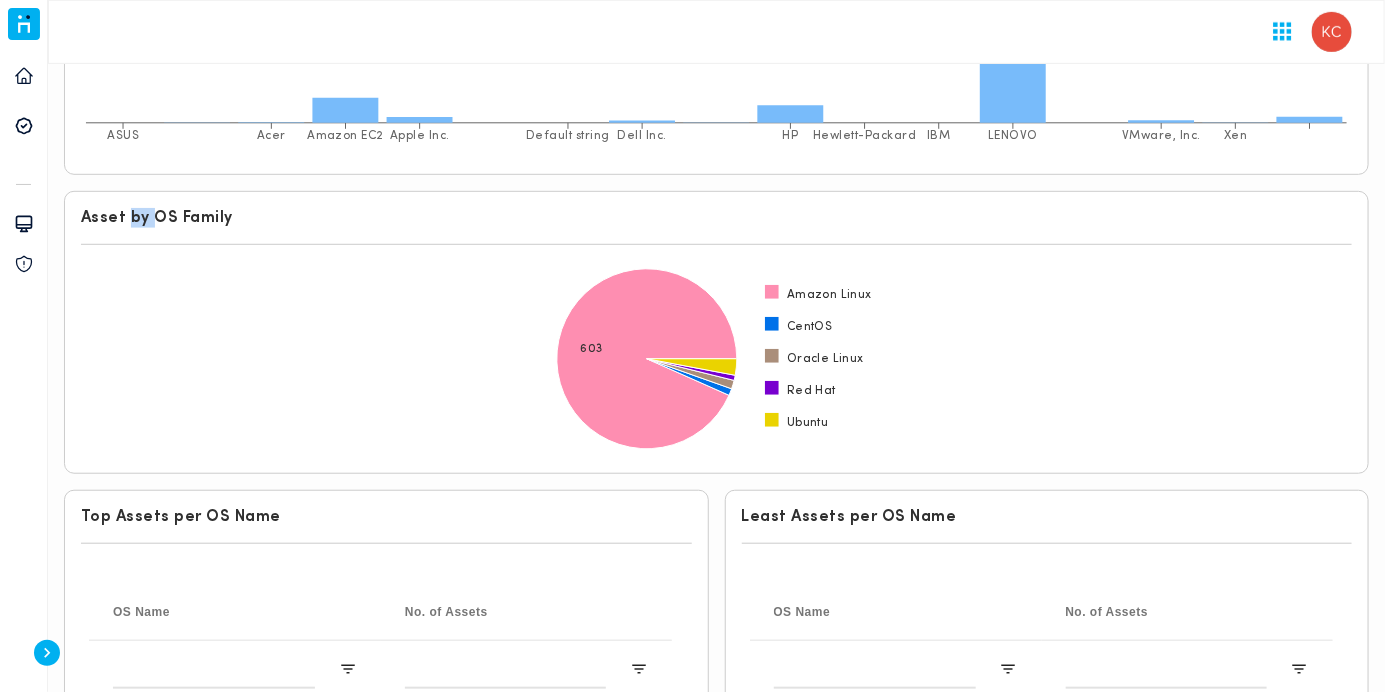 click on "Asset by OS Family" at bounding box center [716, 218] 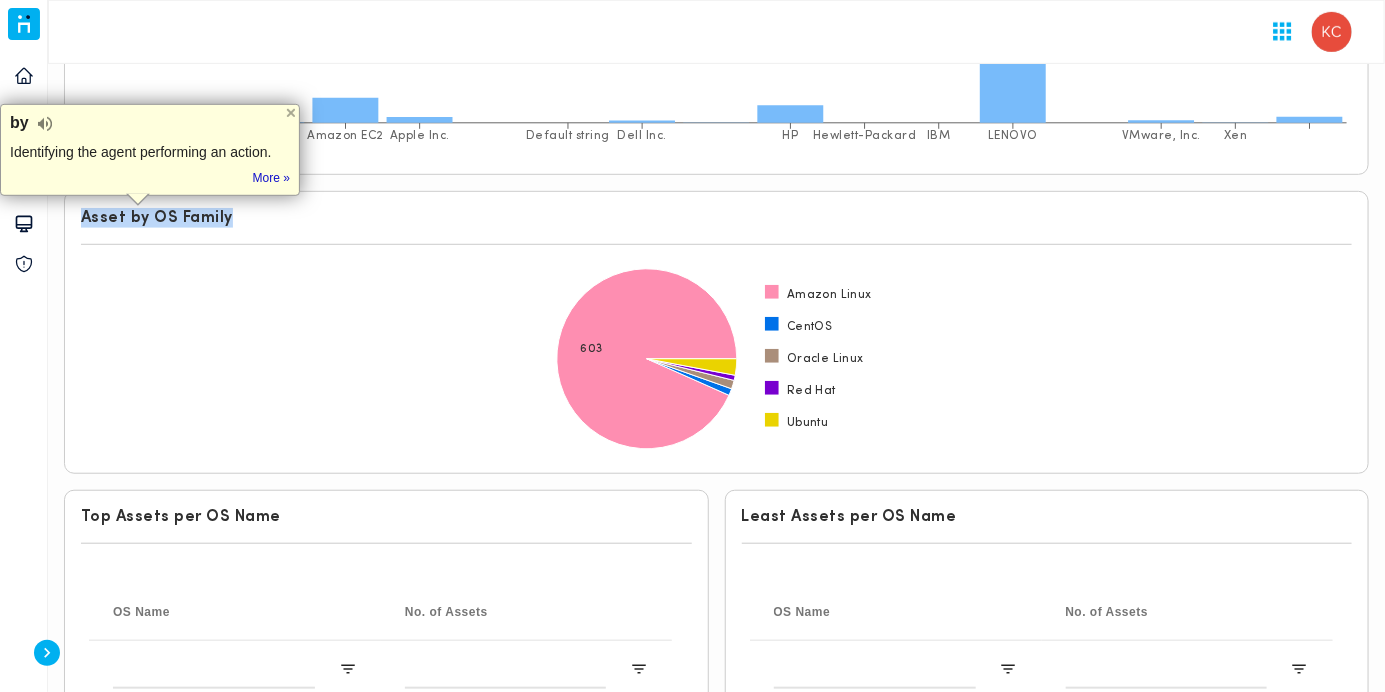click on "Asset by OS Family" at bounding box center (716, 218) 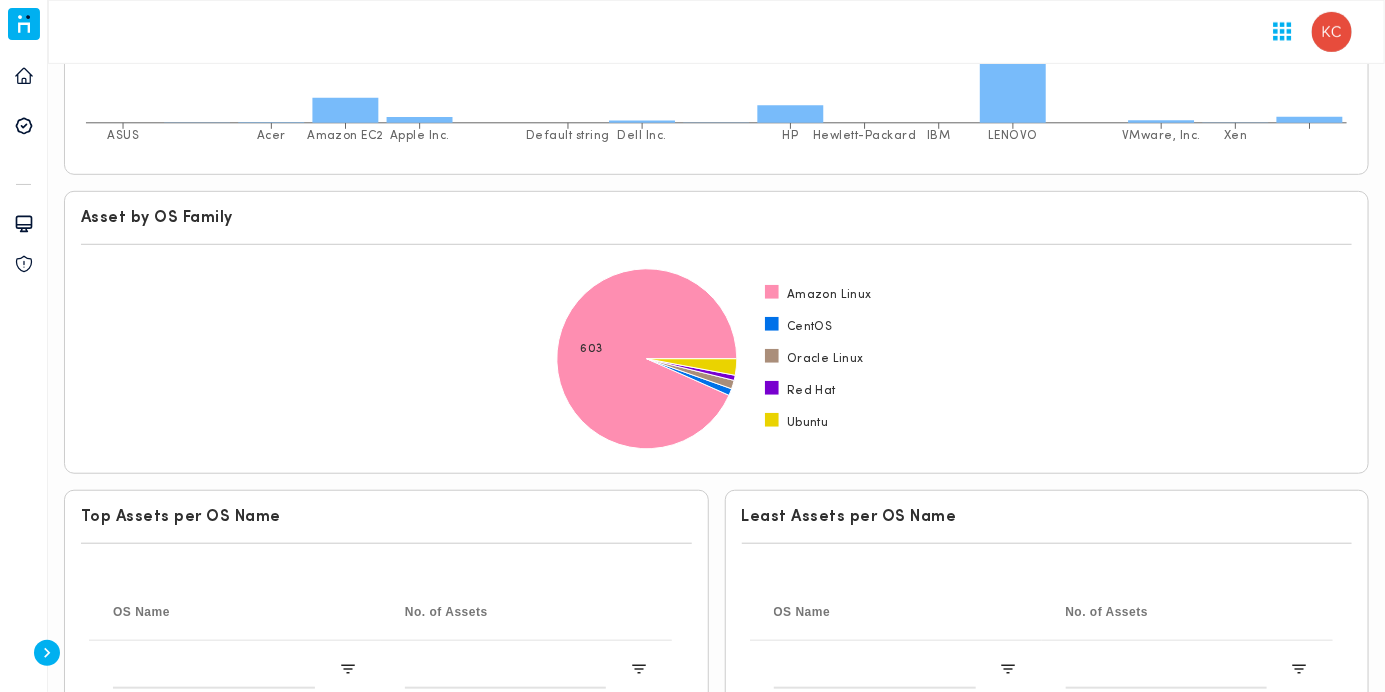 click on "Top Assets per OS Name" at bounding box center [386, 517] 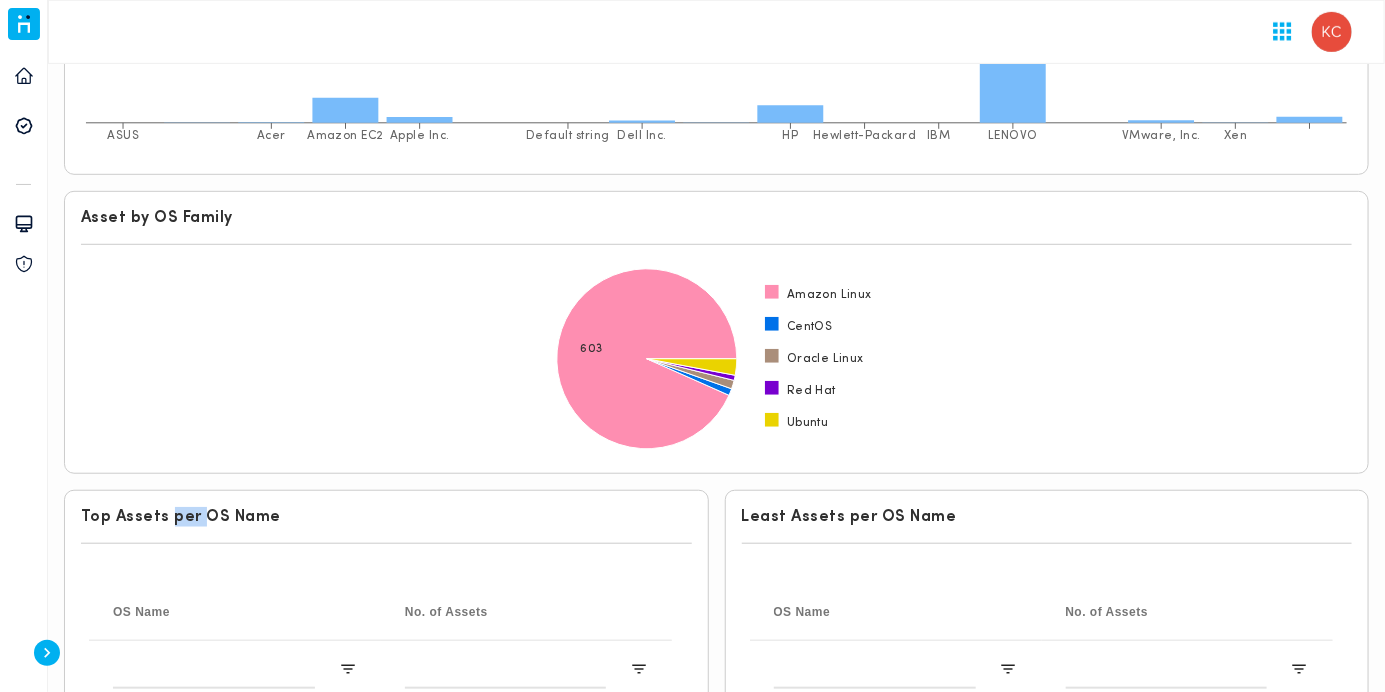 click on "Top Assets per OS Name" at bounding box center [386, 517] 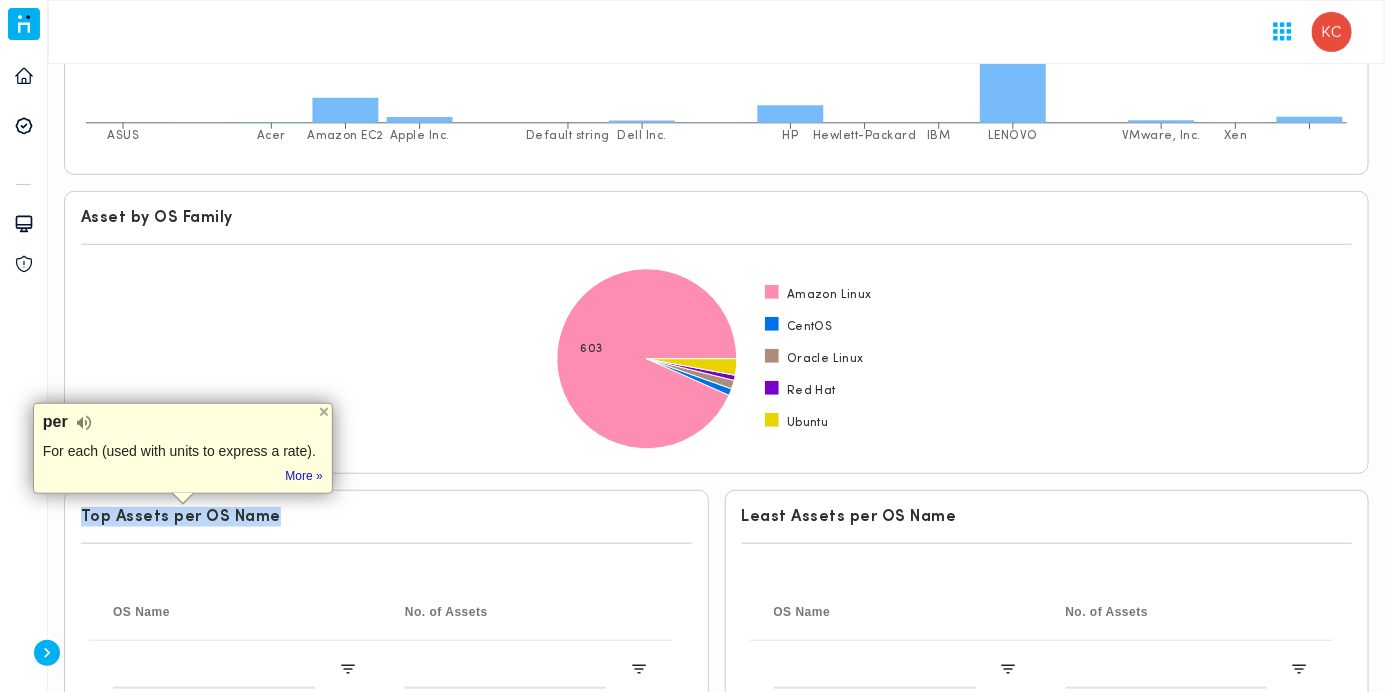 click on "Top Assets per OS Name" at bounding box center [386, 517] 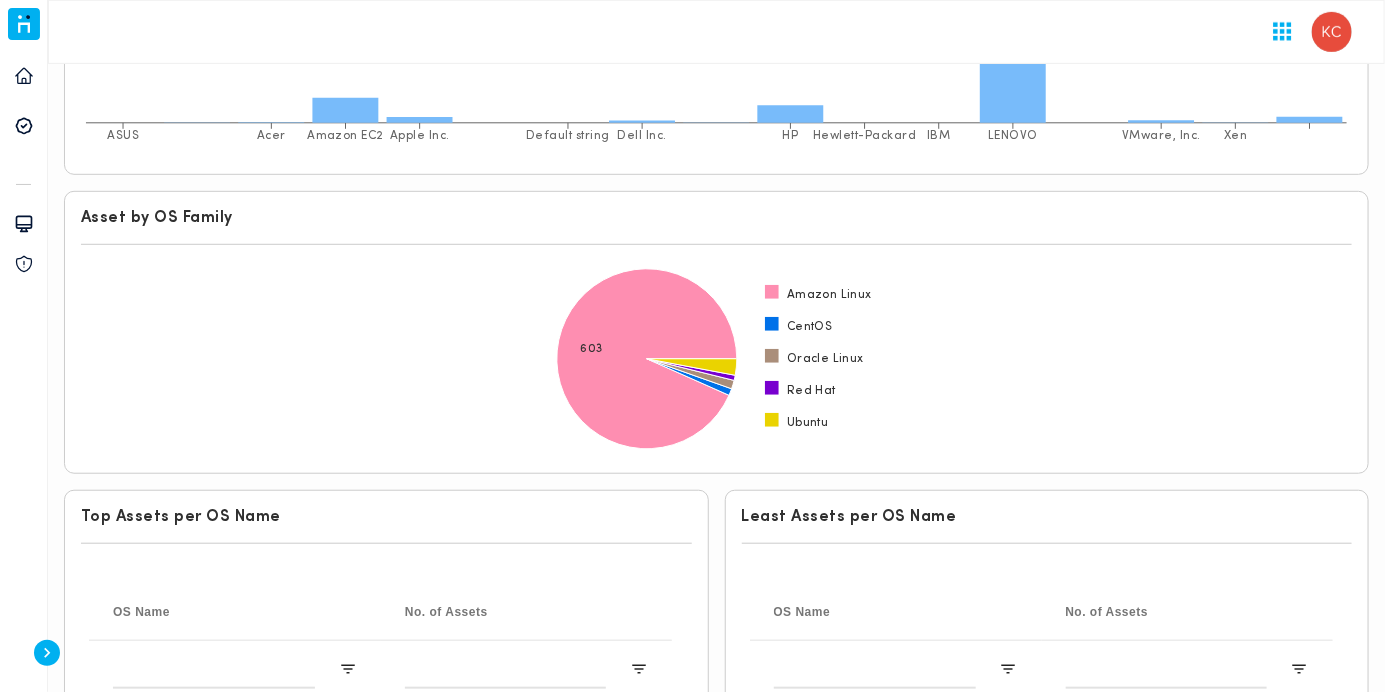 click at bounding box center (716, 244) 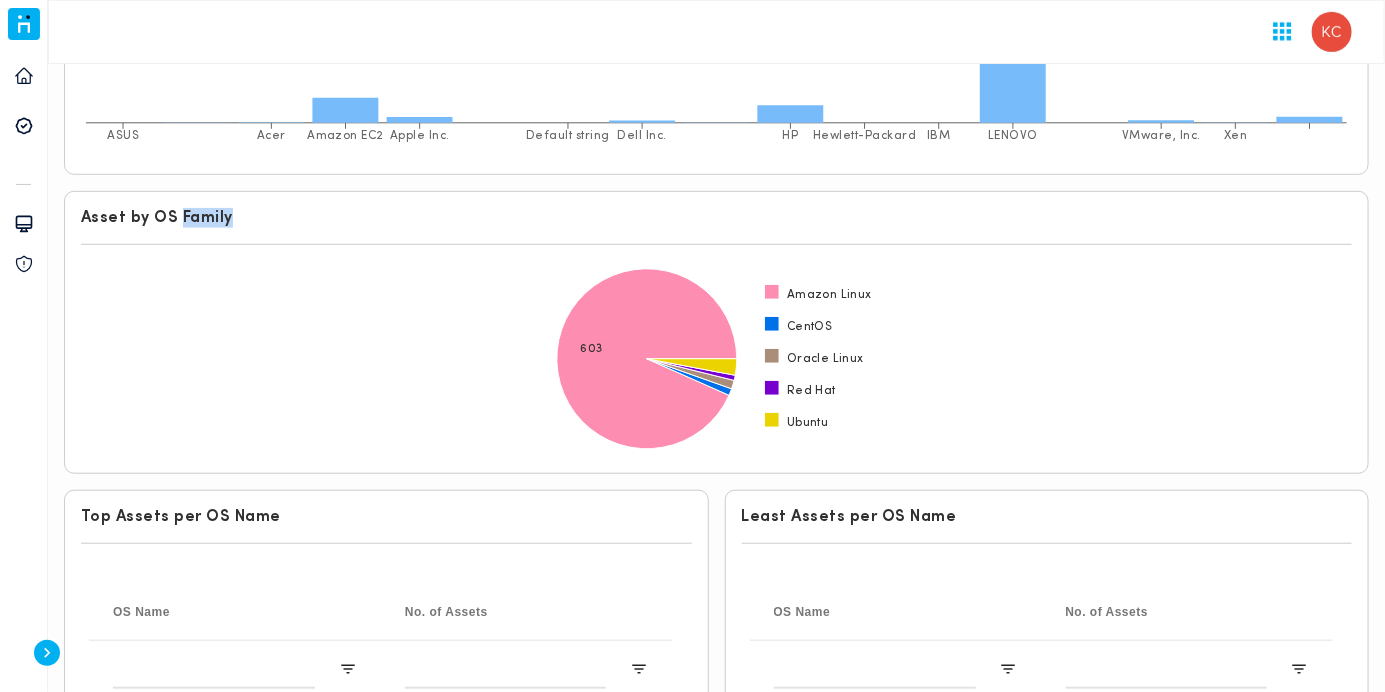 click on "Asset by OS Family" at bounding box center [716, 218] 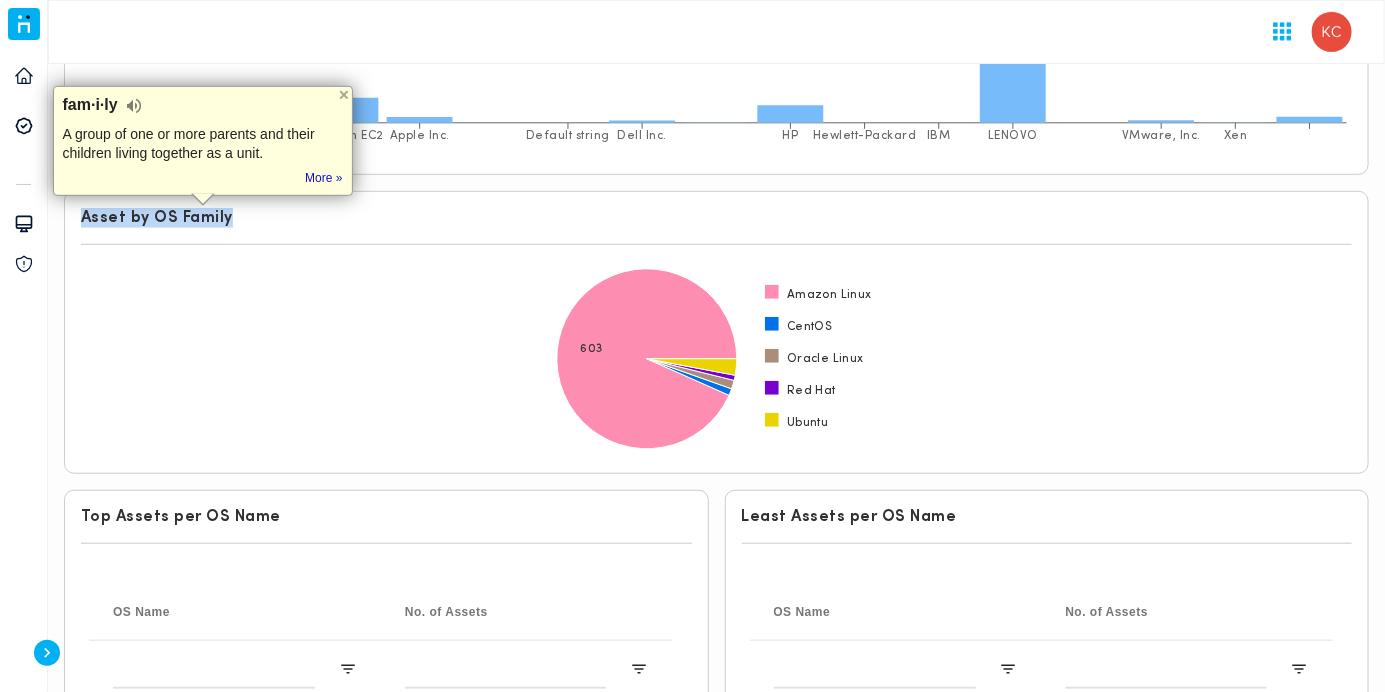 click on "Asset by OS Family" at bounding box center (716, 218) 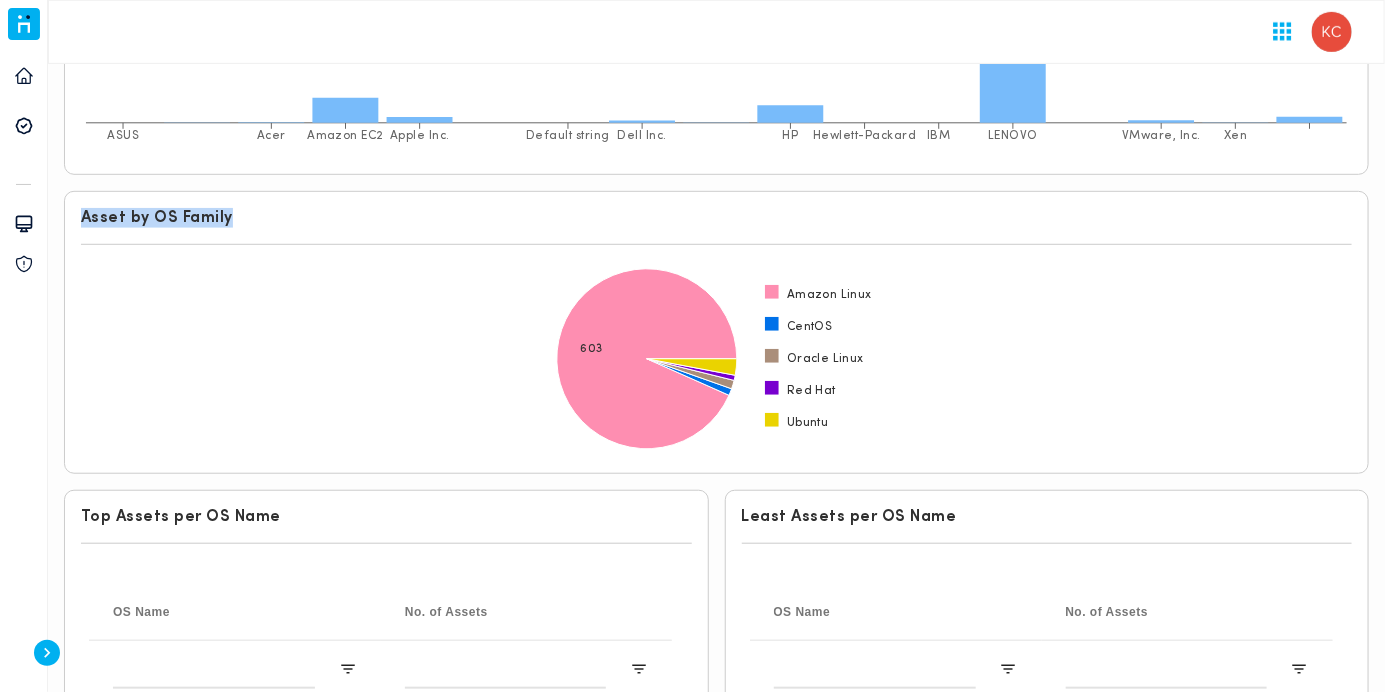 scroll, scrollTop: 500, scrollLeft: 0, axis: vertical 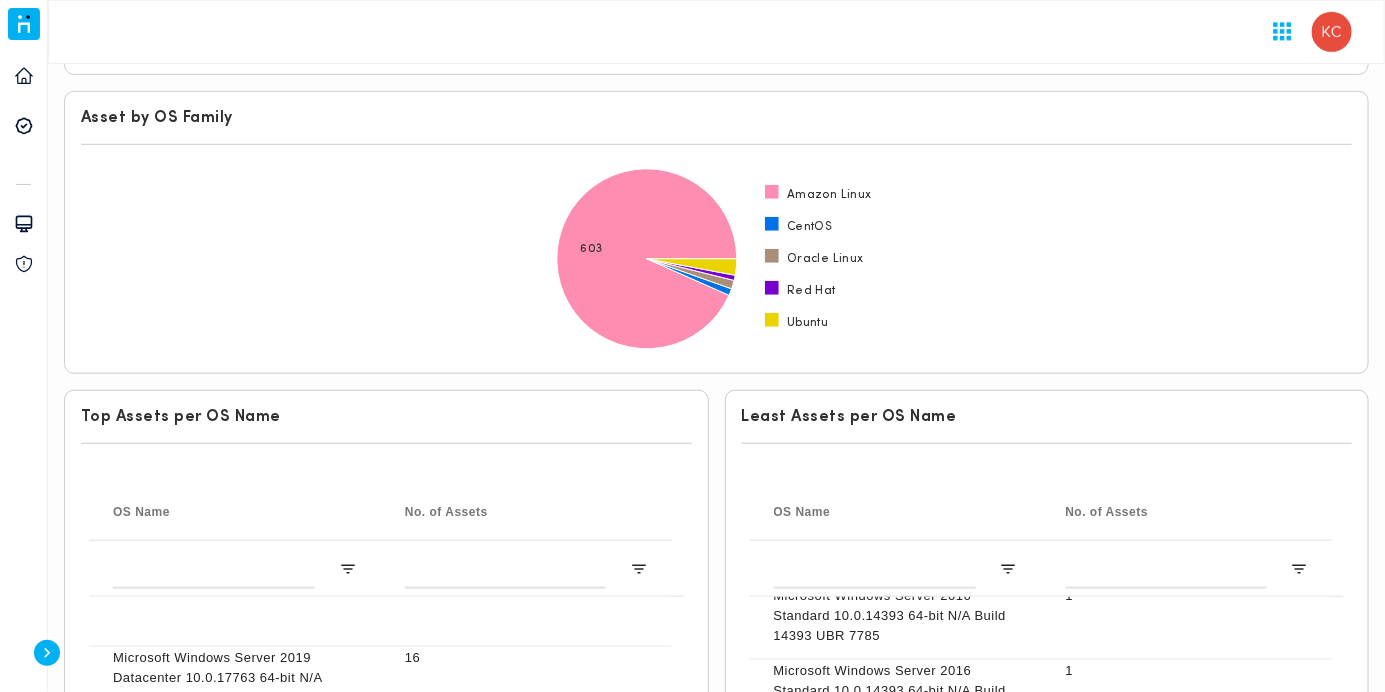 click on "Top Assets per OS Name" at bounding box center (386, 417) 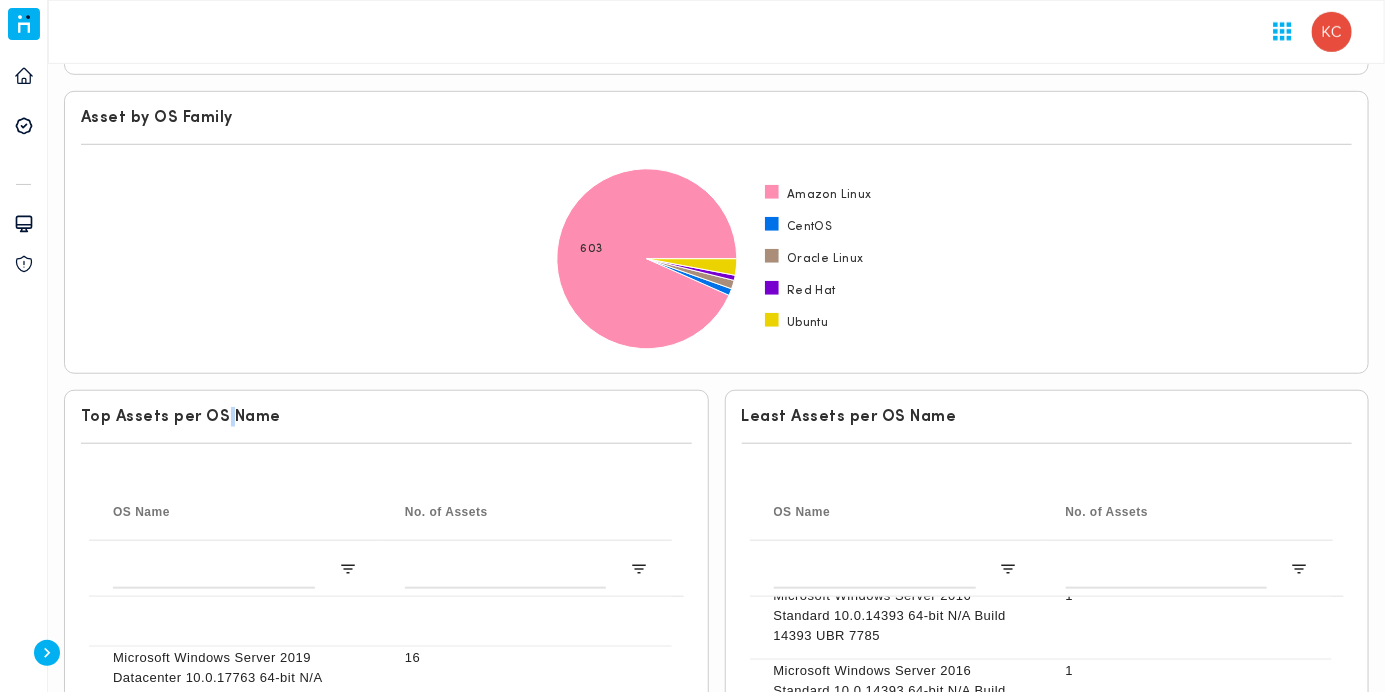 click on "Top Assets per OS Name" at bounding box center (386, 417) 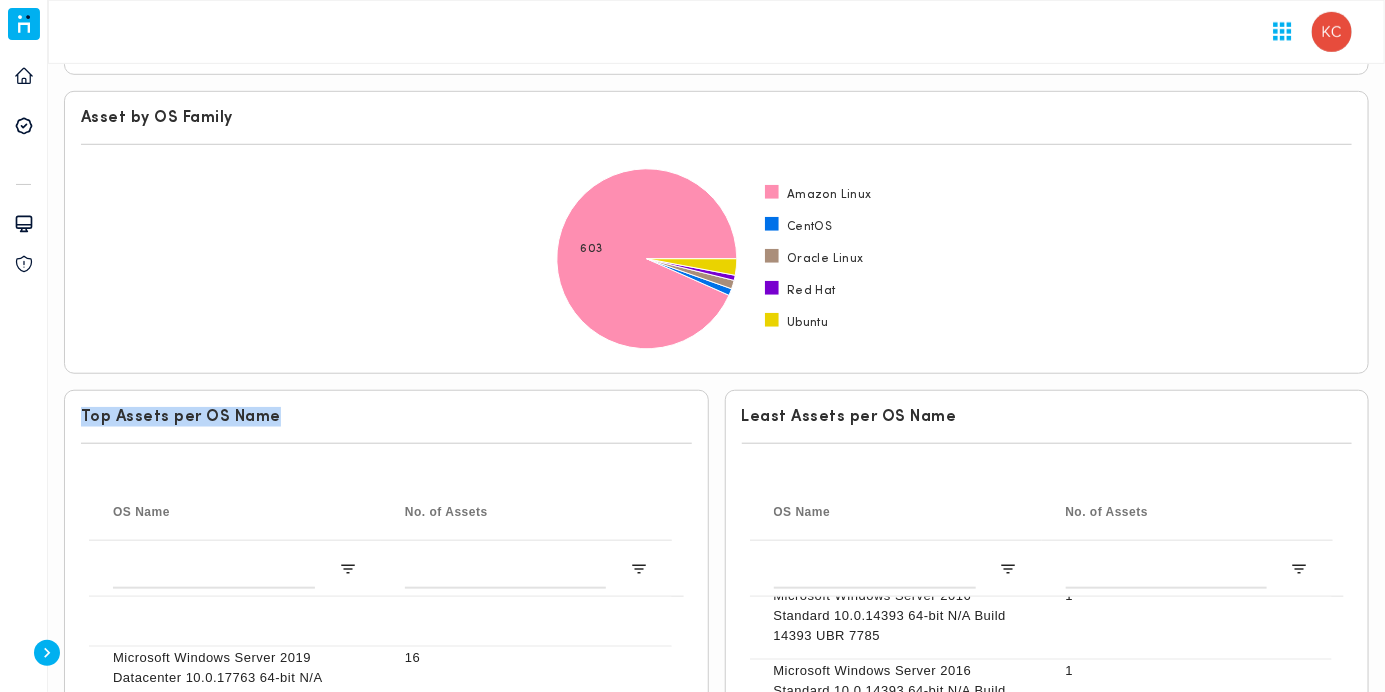 click on "Top Assets per OS Name" at bounding box center (386, 417) 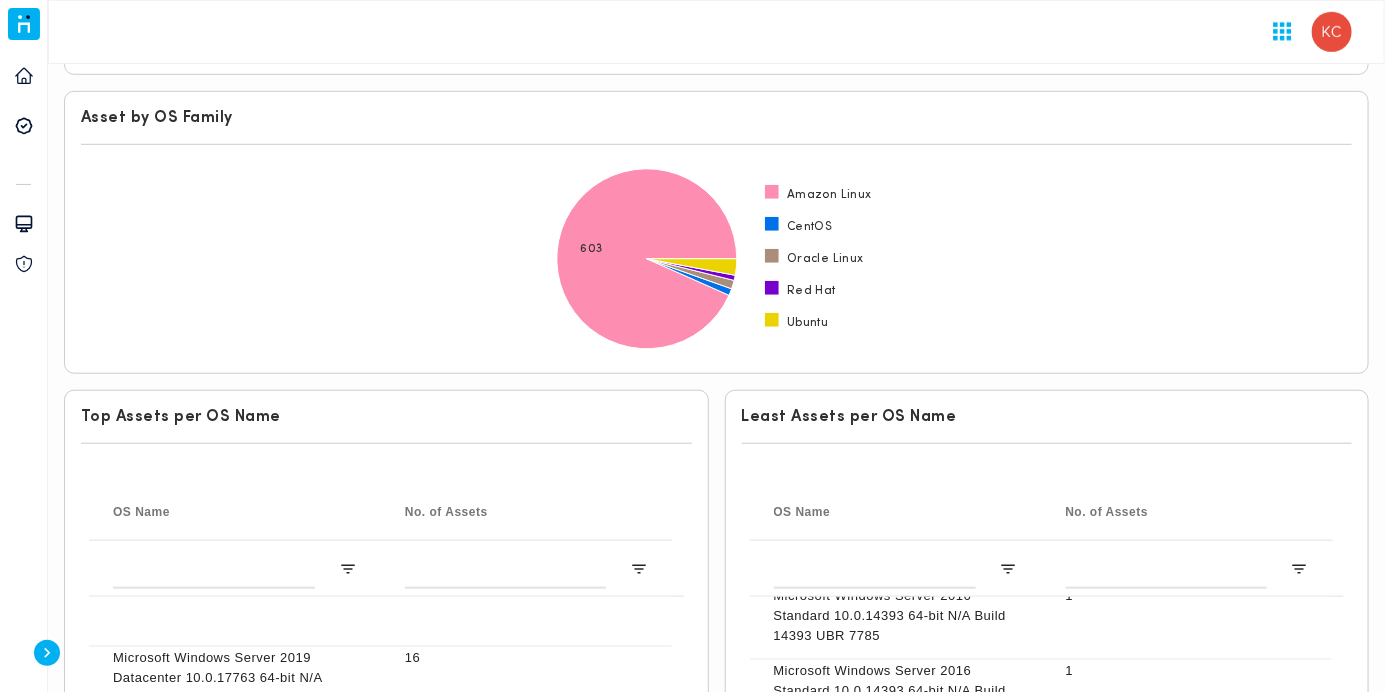 click on "Asset by OS Family Amazon Linux CentOS Oracle Linux Red Hat Ubuntu 603" at bounding box center (716, 232) 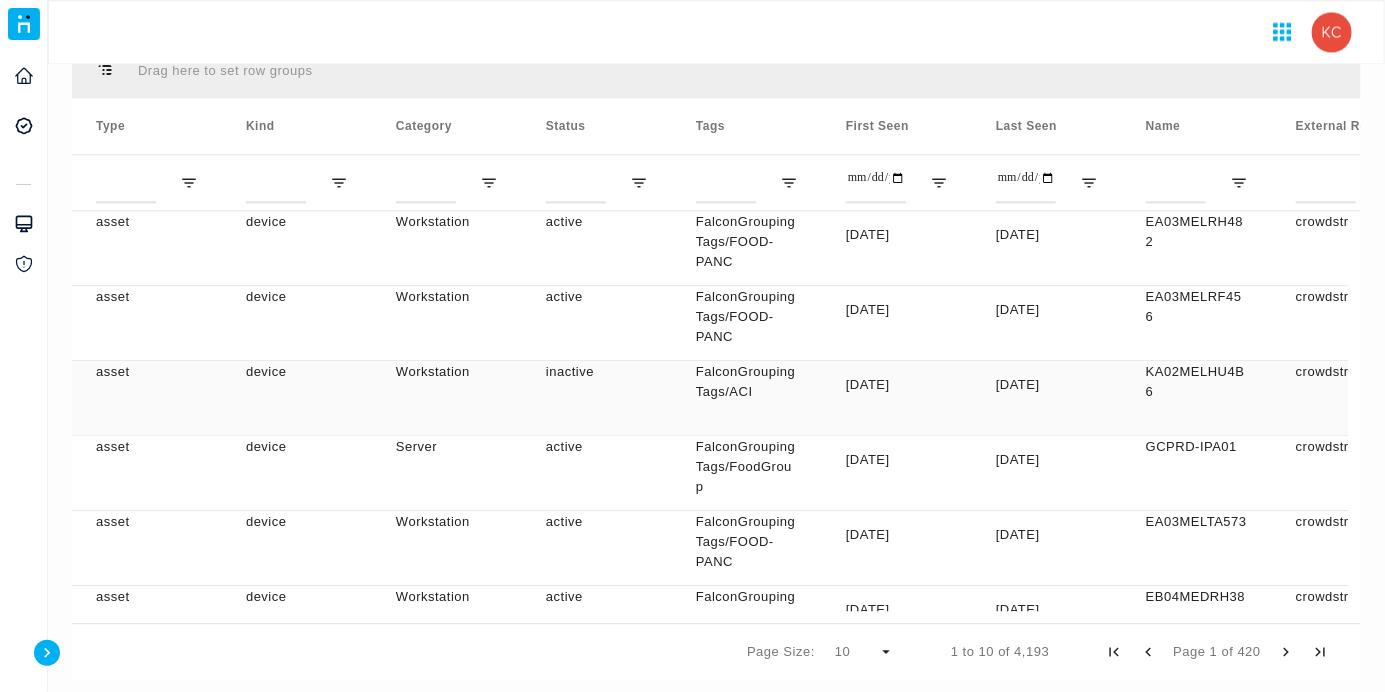 scroll, scrollTop: 1556, scrollLeft: 0, axis: vertical 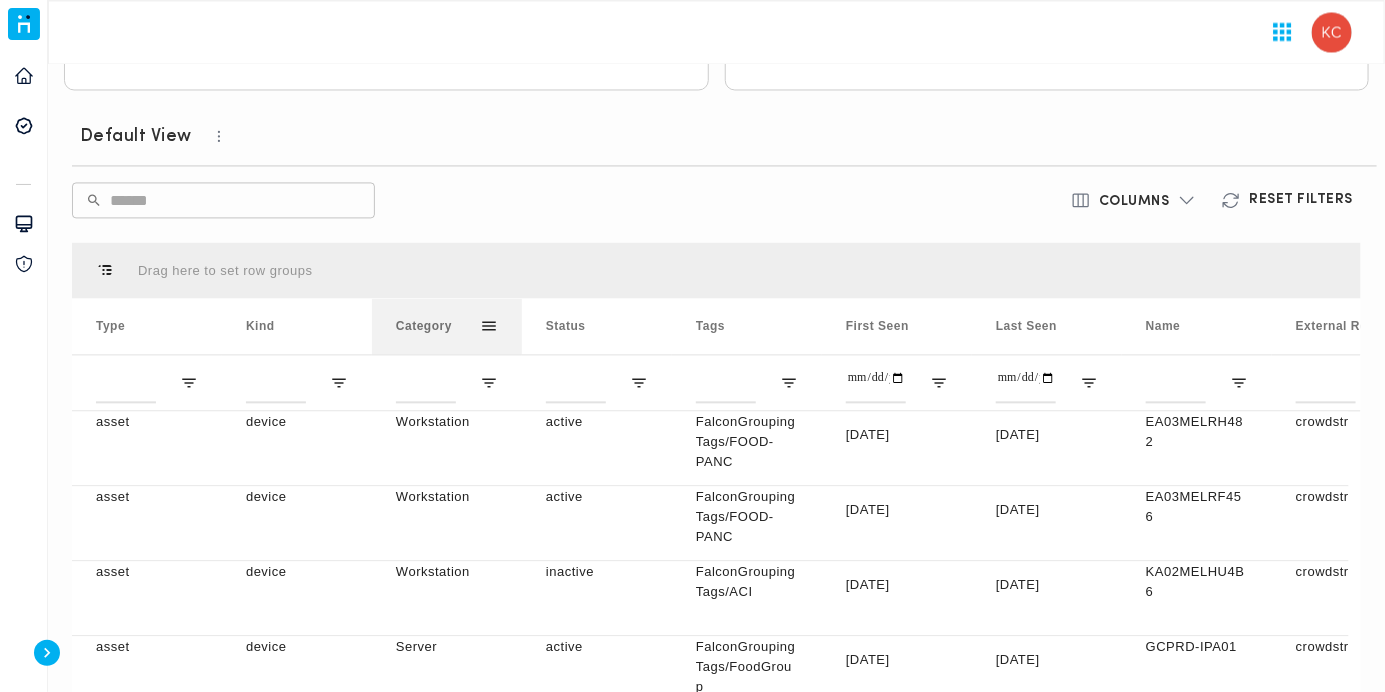 click at bounding box center (489, 326) 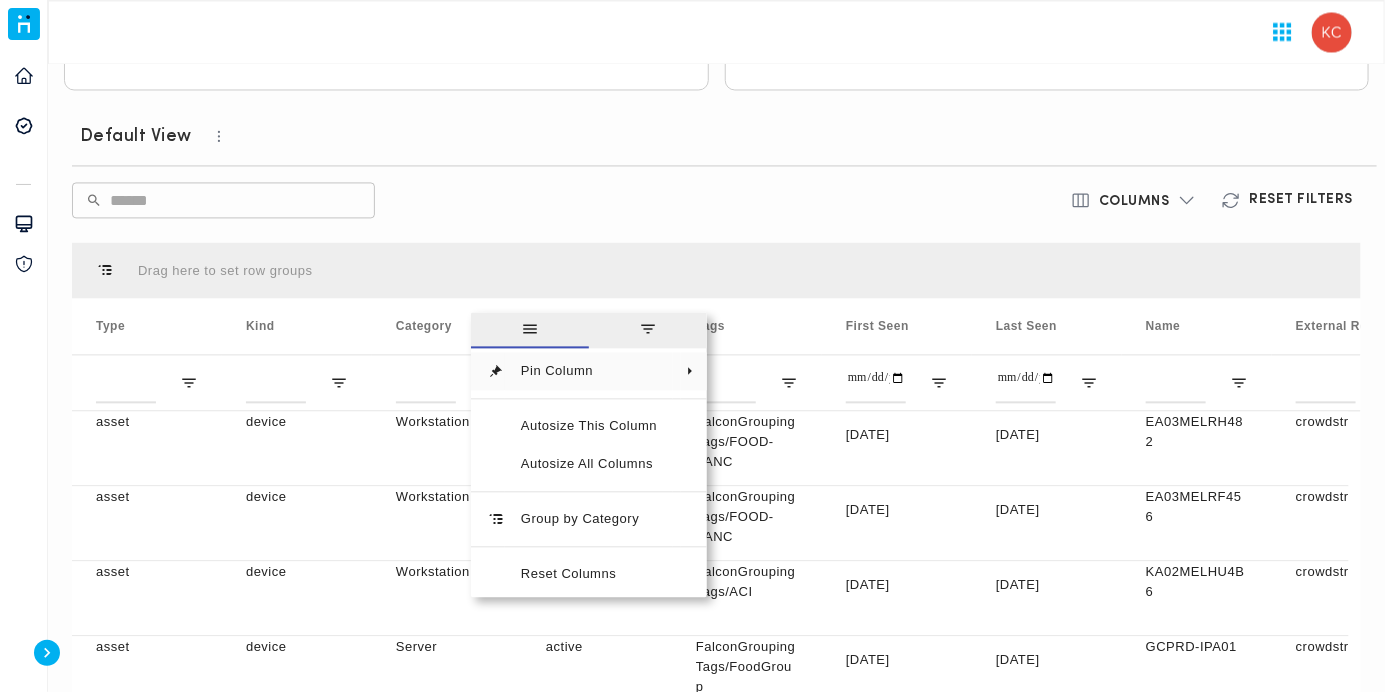 click on "​ ​" at bounding box center [504, 200] 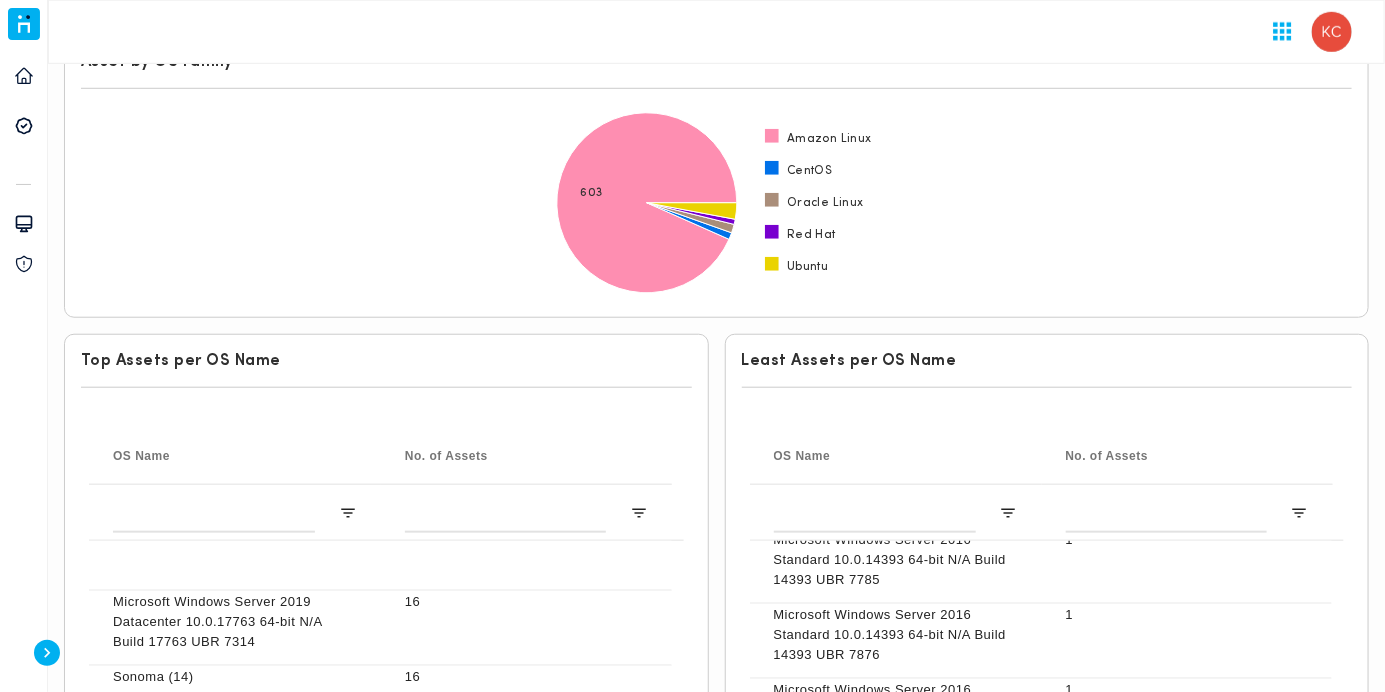 scroll, scrollTop: 356, scrollLeft: 0, axis: vertical 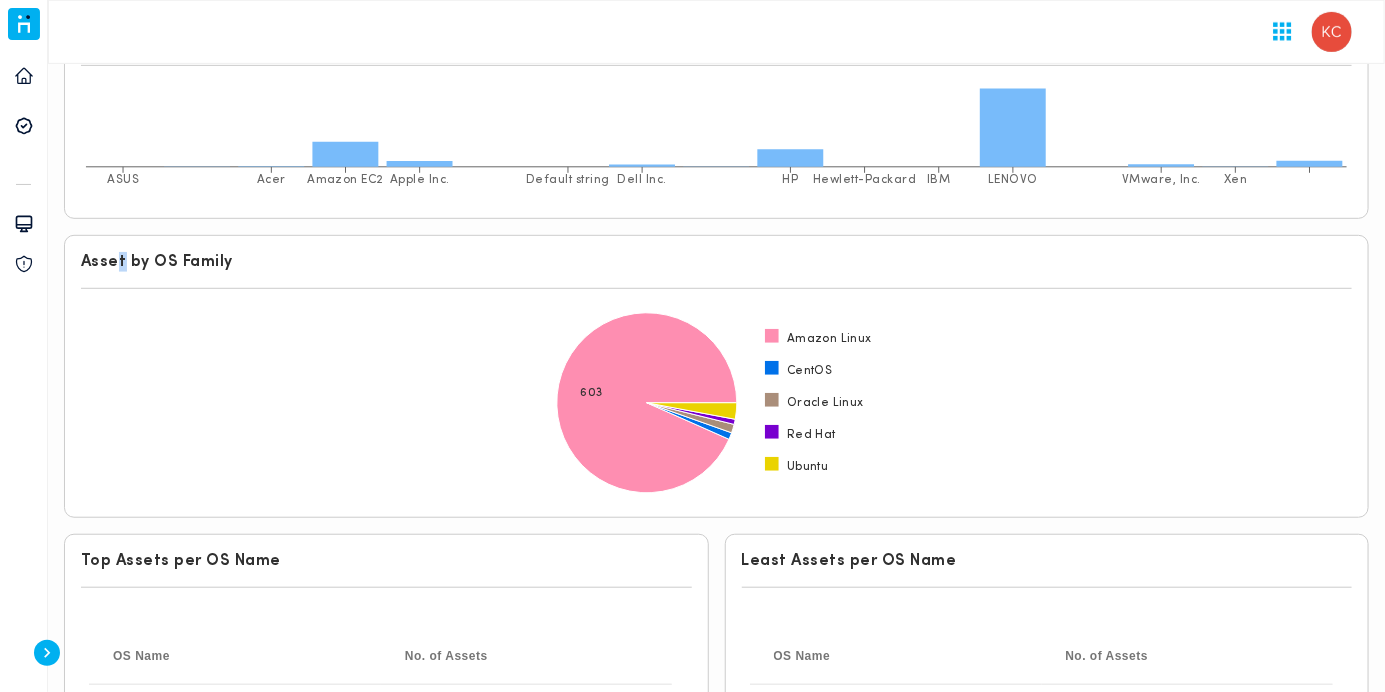 click on "Asset by OS Family" at bounding box center [716, 262] 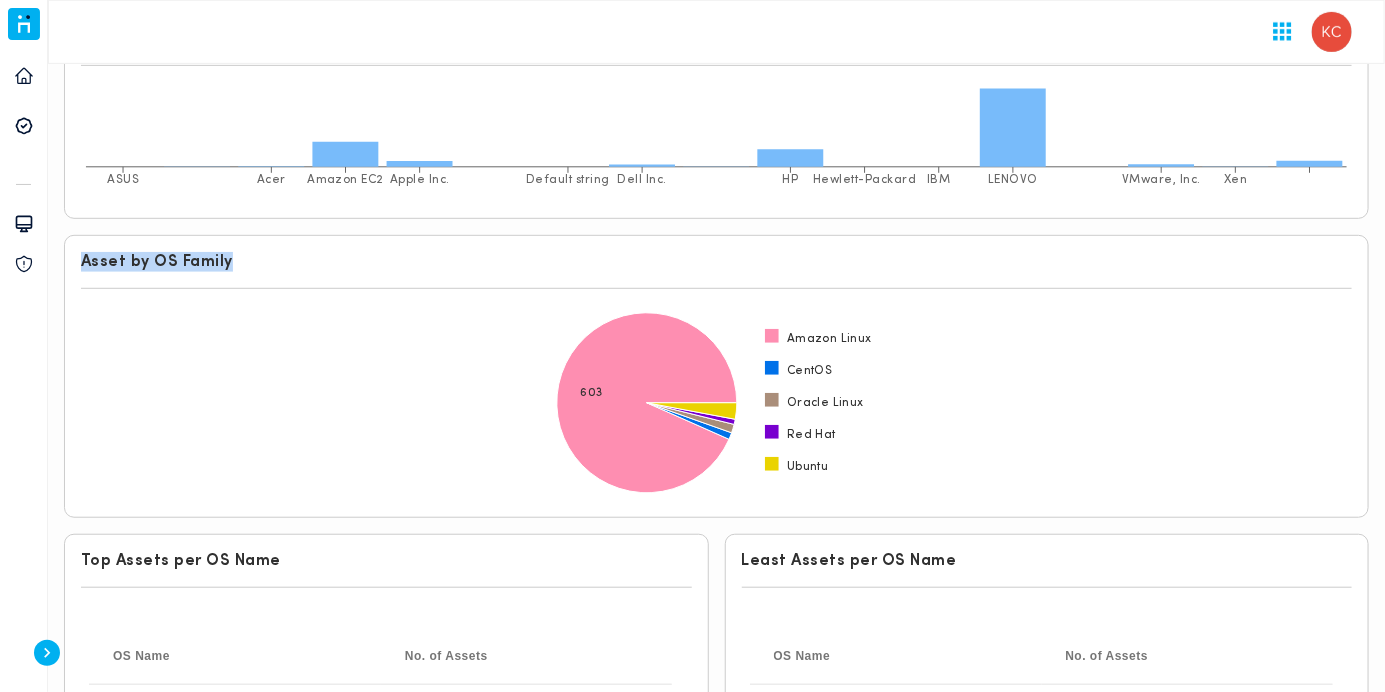 click on "Asset by OS Family" at bounding box center [716, 262] 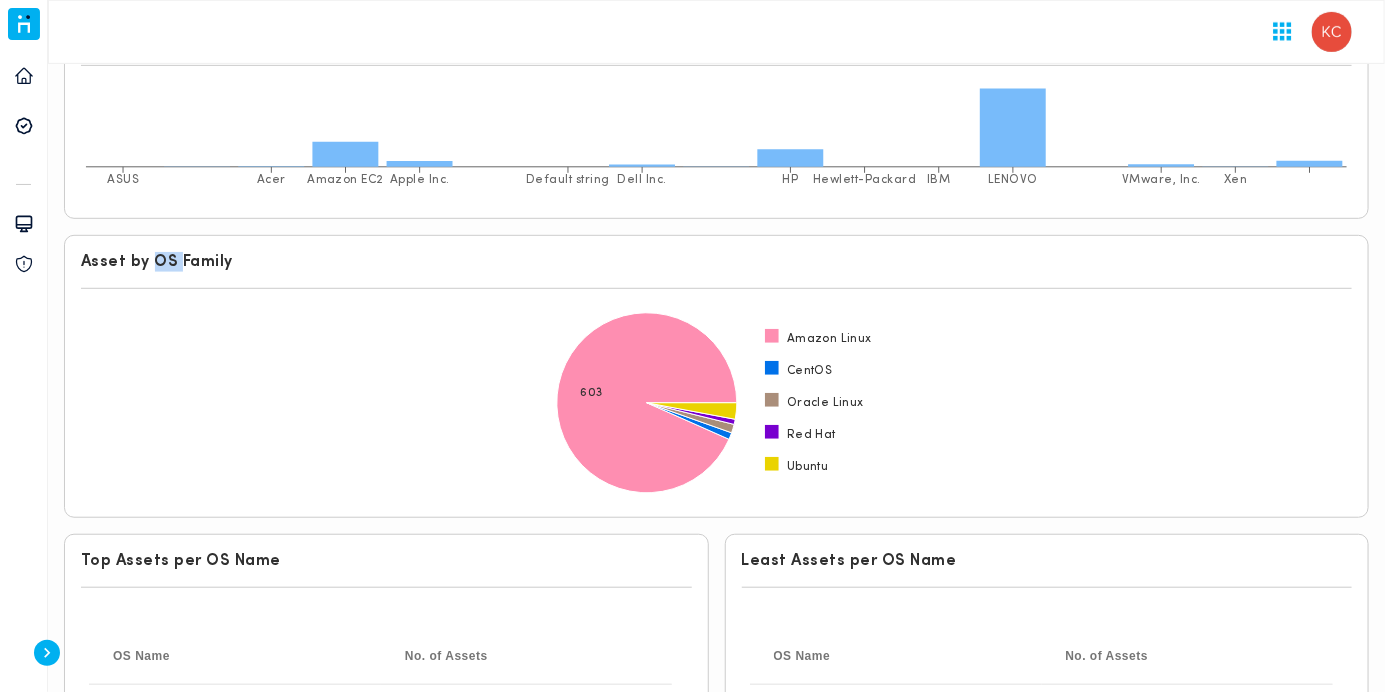 click on "Asset by OS Family" at bounding box center (716, 262) 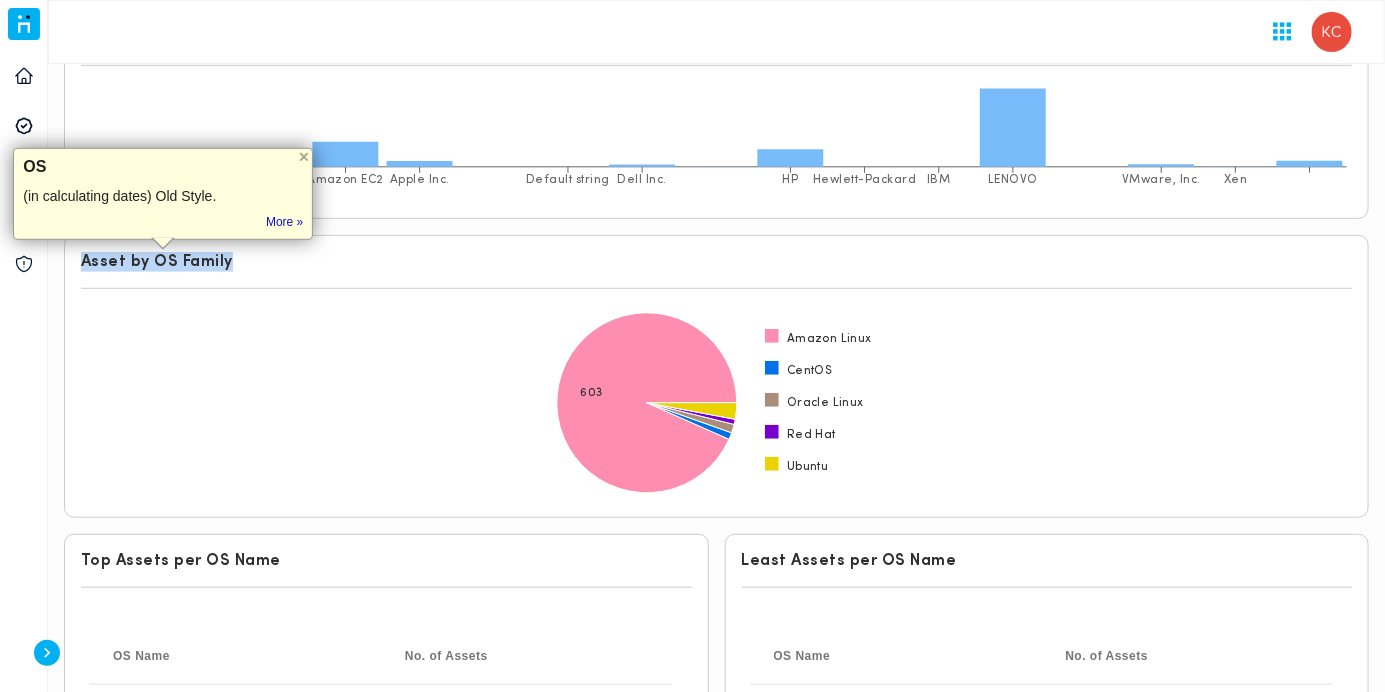 click on "Asset by OS Family" at bounding box center (716, 262) 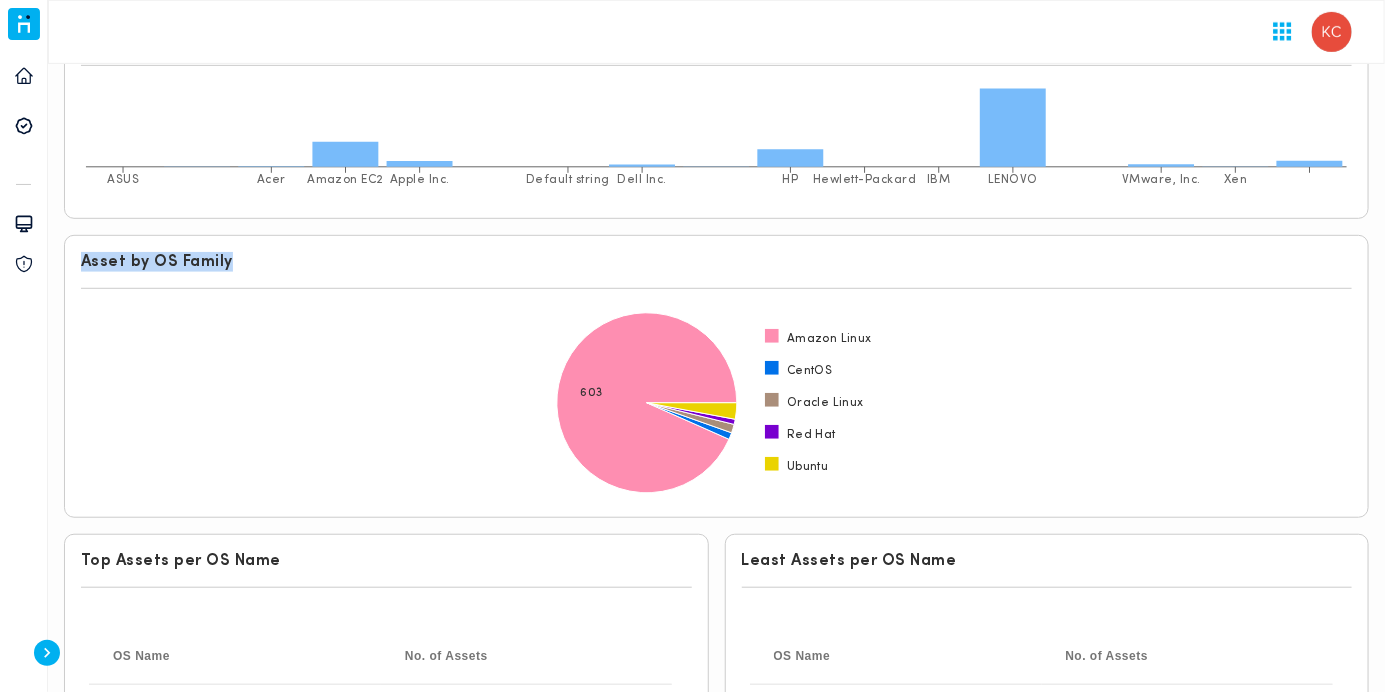 click on "Asset by OS Family" at bounding box center [716, 262] 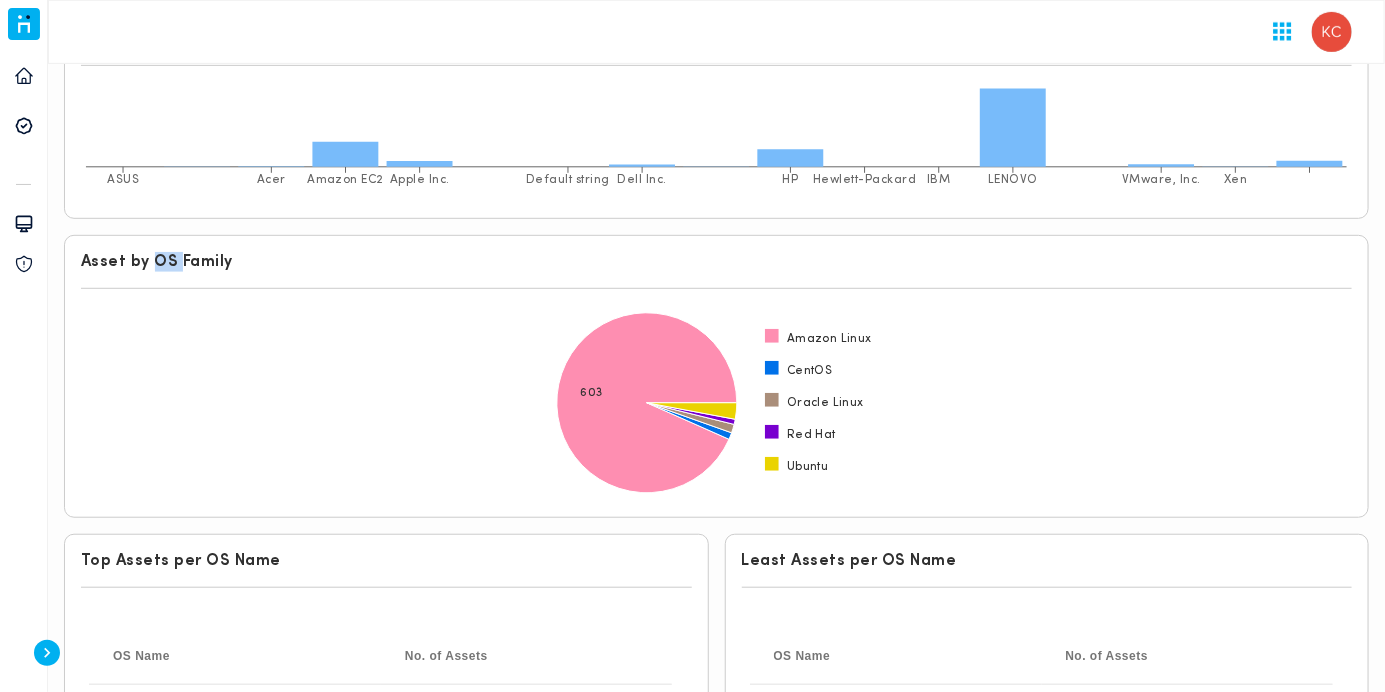 click on "Asset by OS Family" at bounding box center (716, 262) 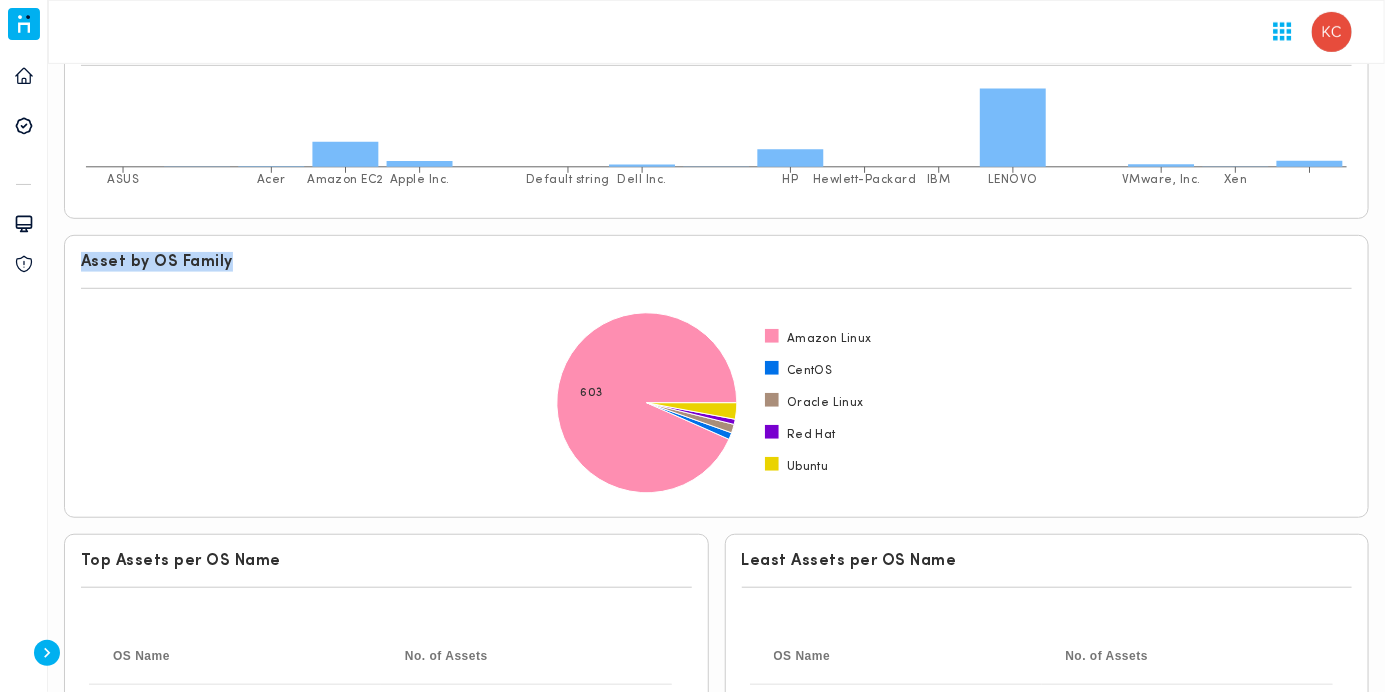 click on "Asset by OS Family" at bounding box center [716, 262] 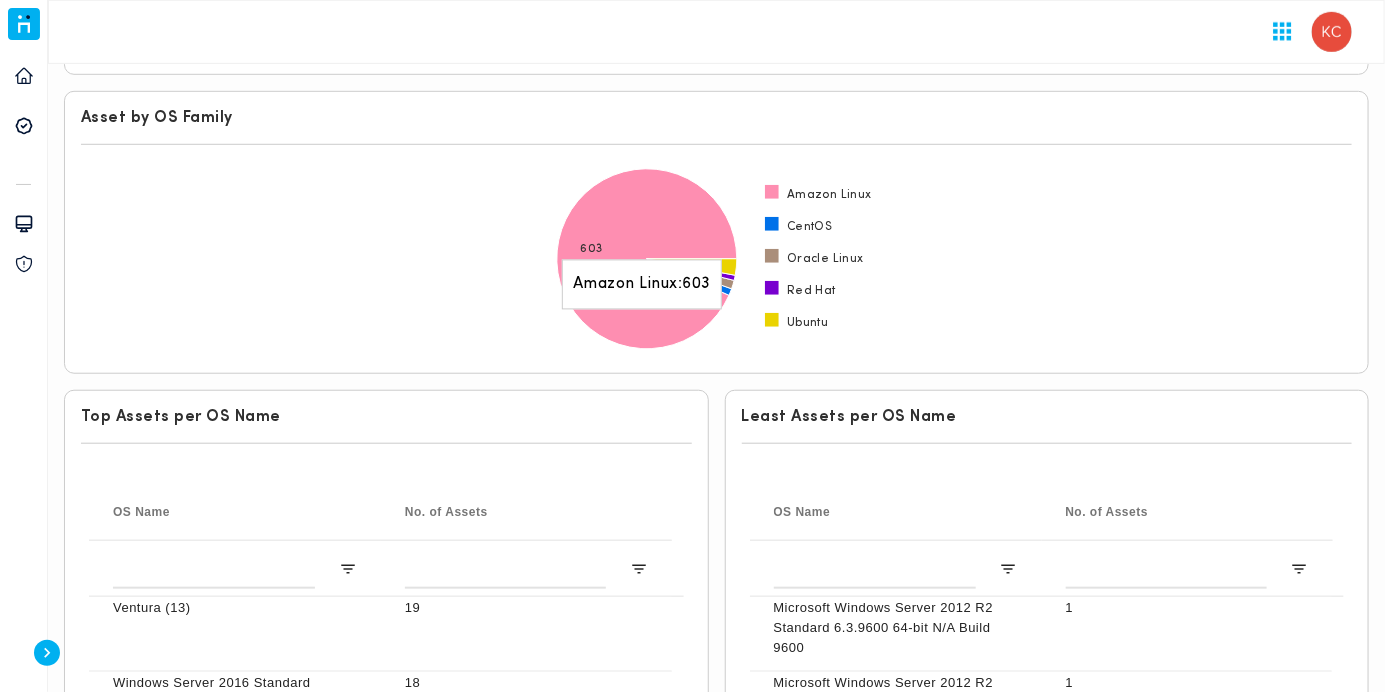 scroll, scrollTop: 800, scrollLeft: 0, axis: vertical 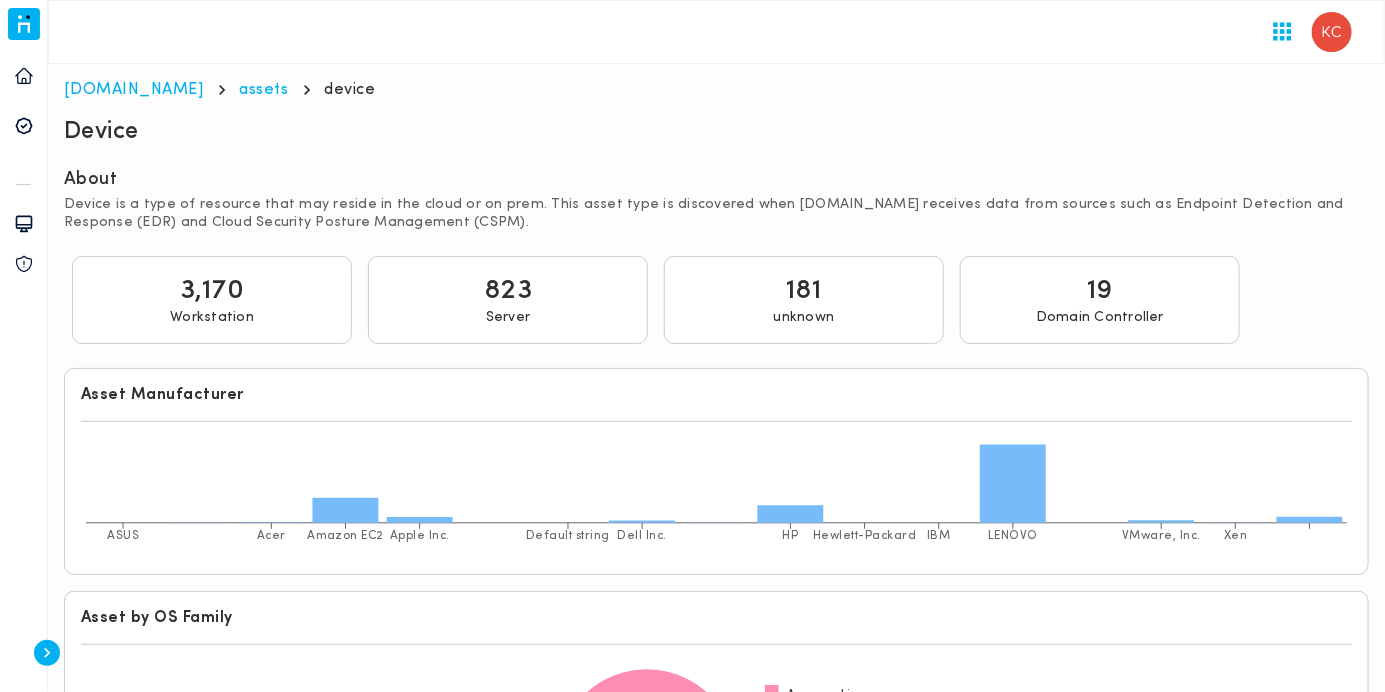 click on "[DOMAIN_NAME] assets device" at bounding box center [716, 90] 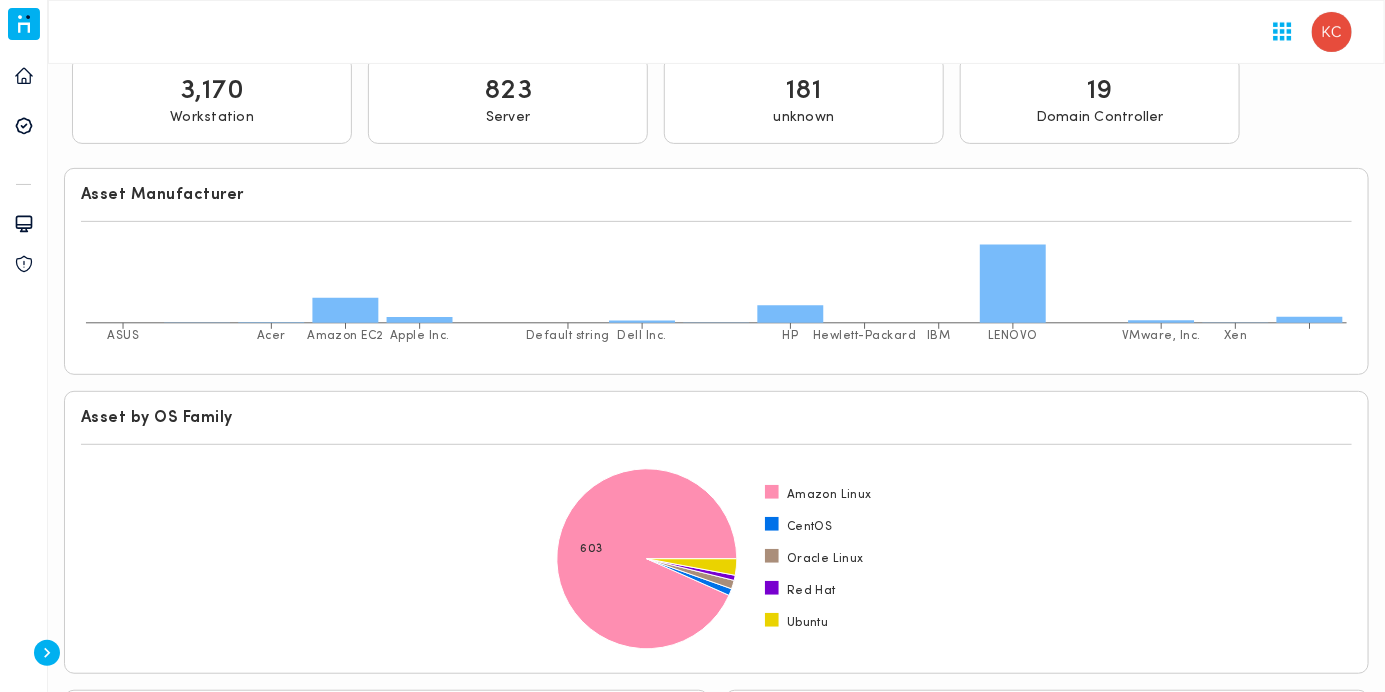scroll, scrollTop: 400, scrollLeft: 0, axis: vertical 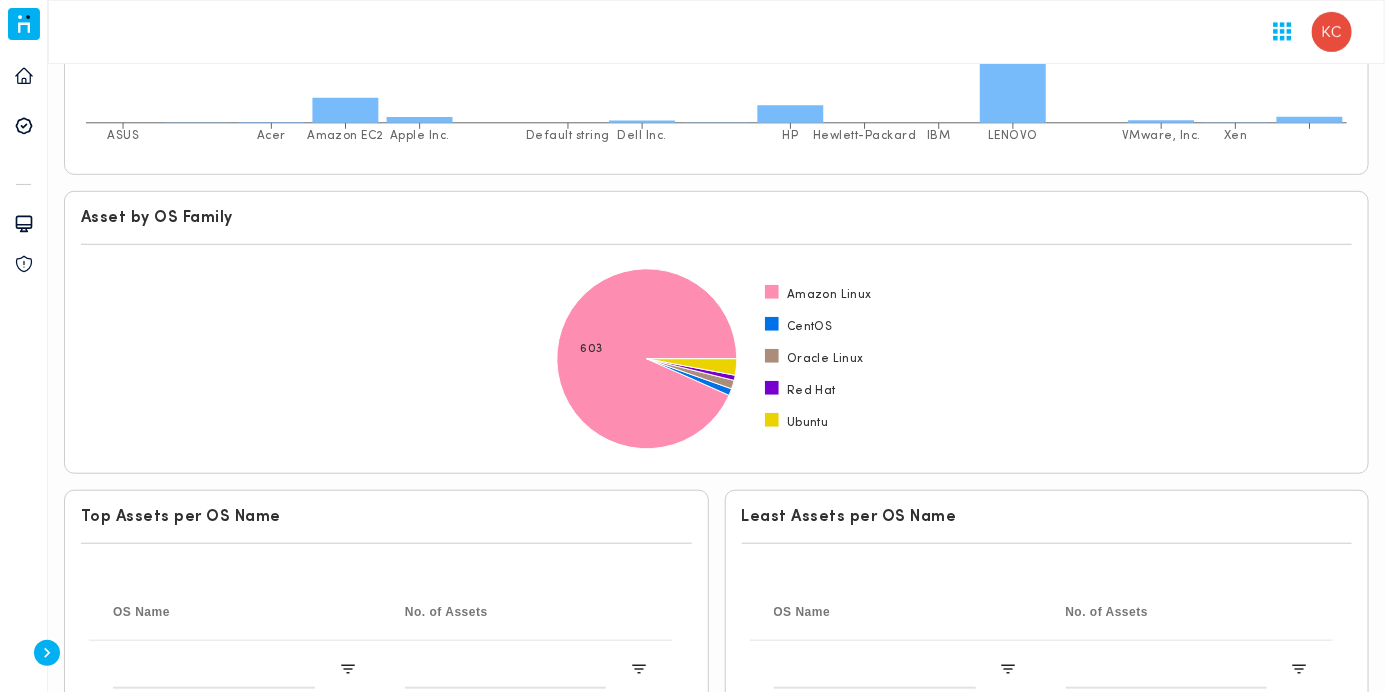 click on "Asset by OS Family" at bounding box center (716, 218) 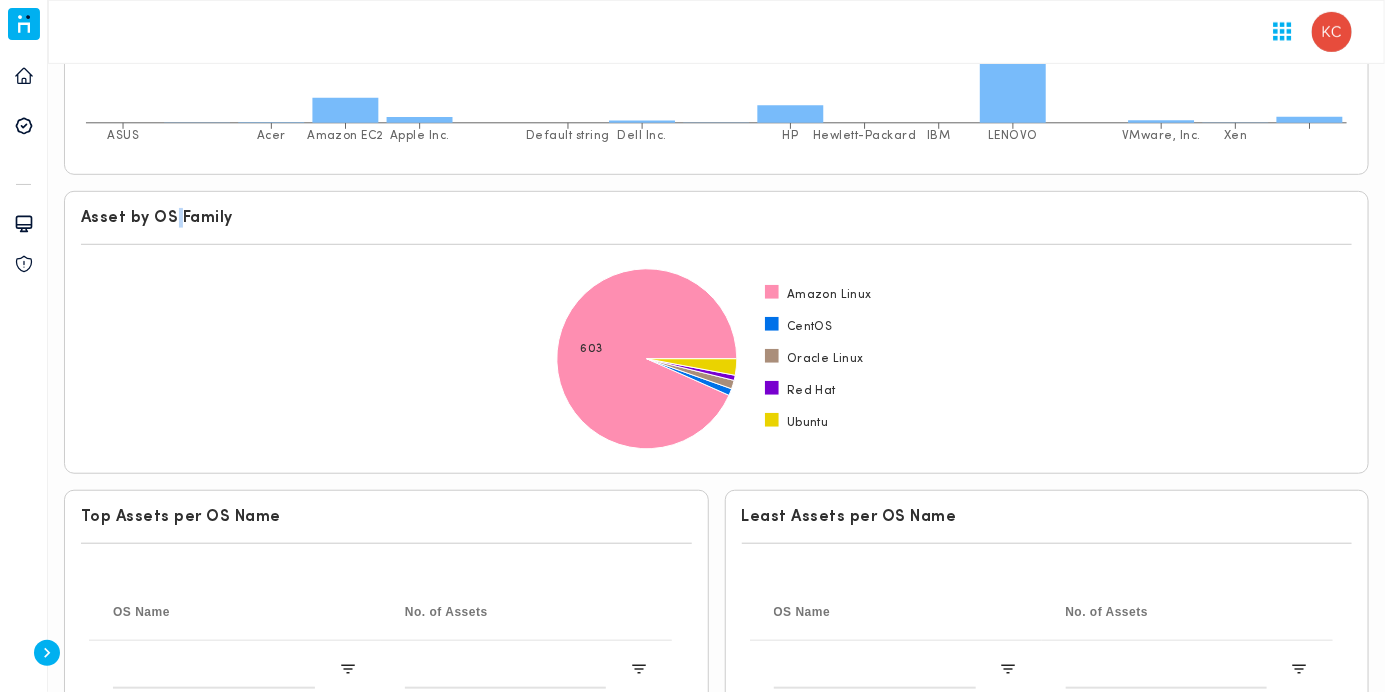 click on "Asset by OS Family" at bounding box center (716, 218) 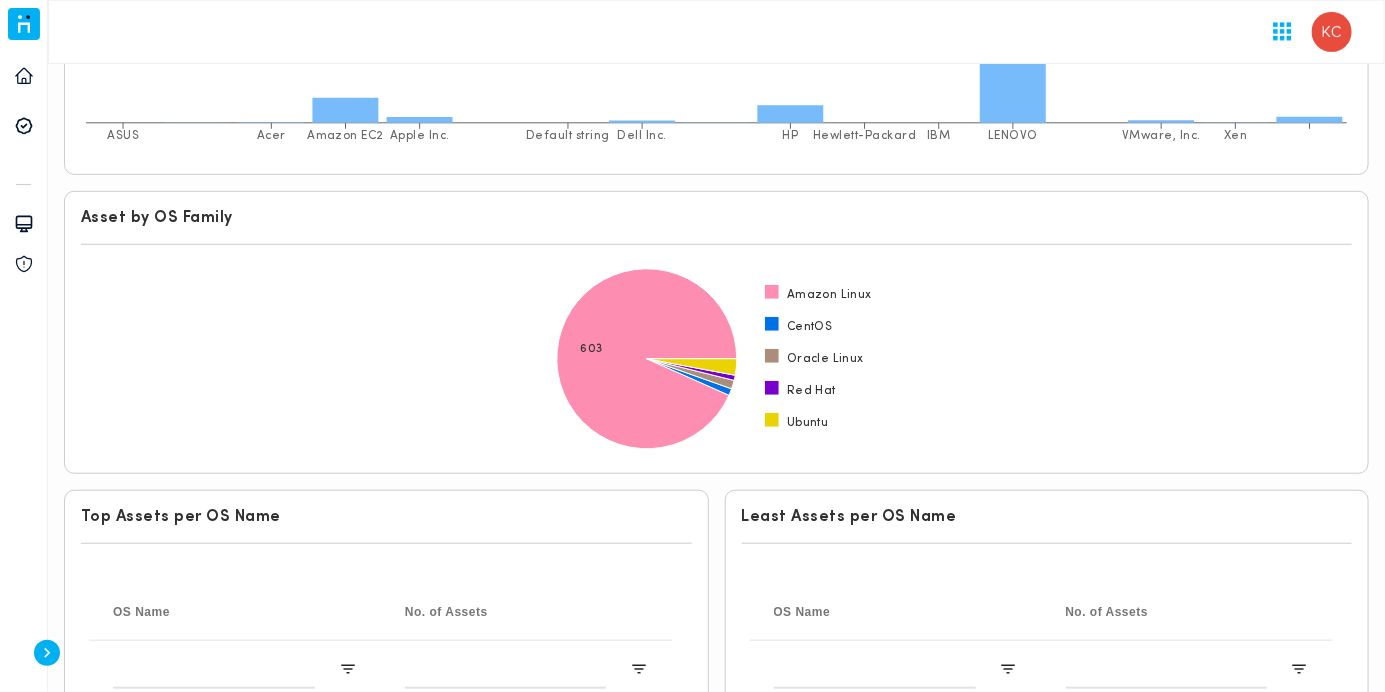 click on "Top Assets per OS Name" at bounding box center [386, 517] 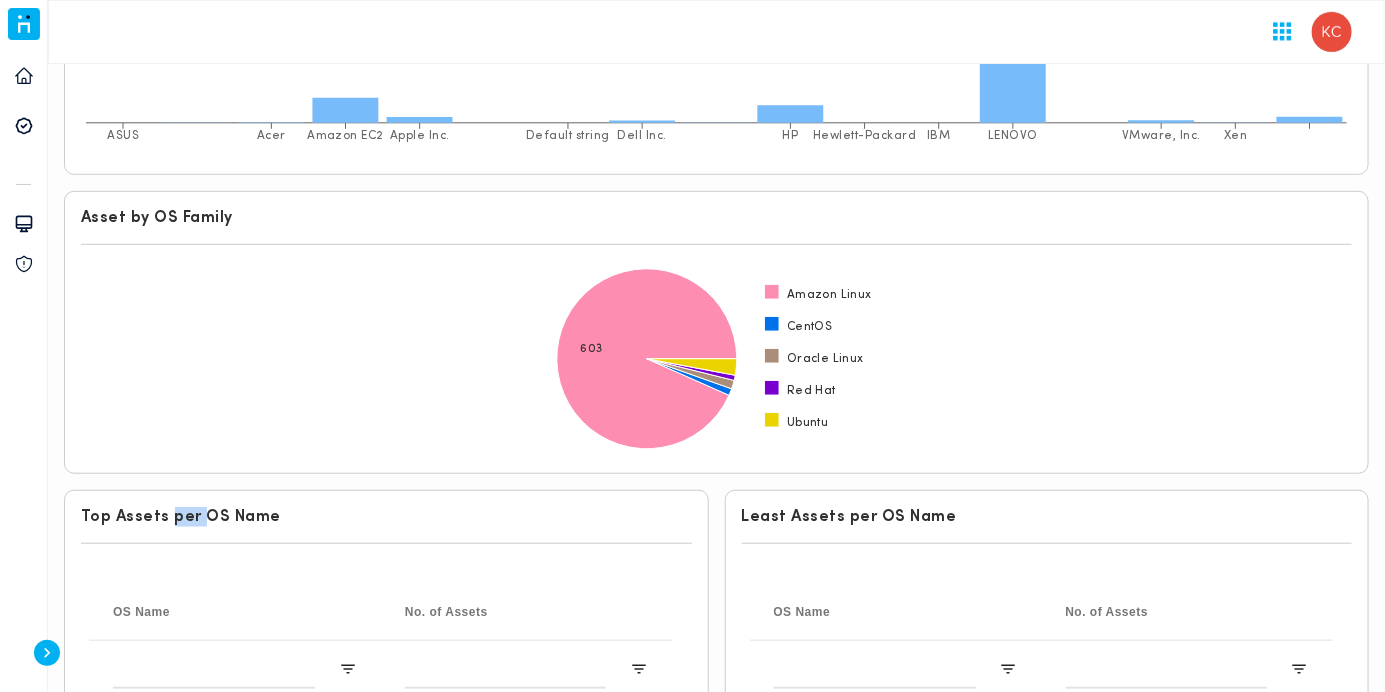 click on "Top Assets per OS Name" at bounding box center [386, 517] 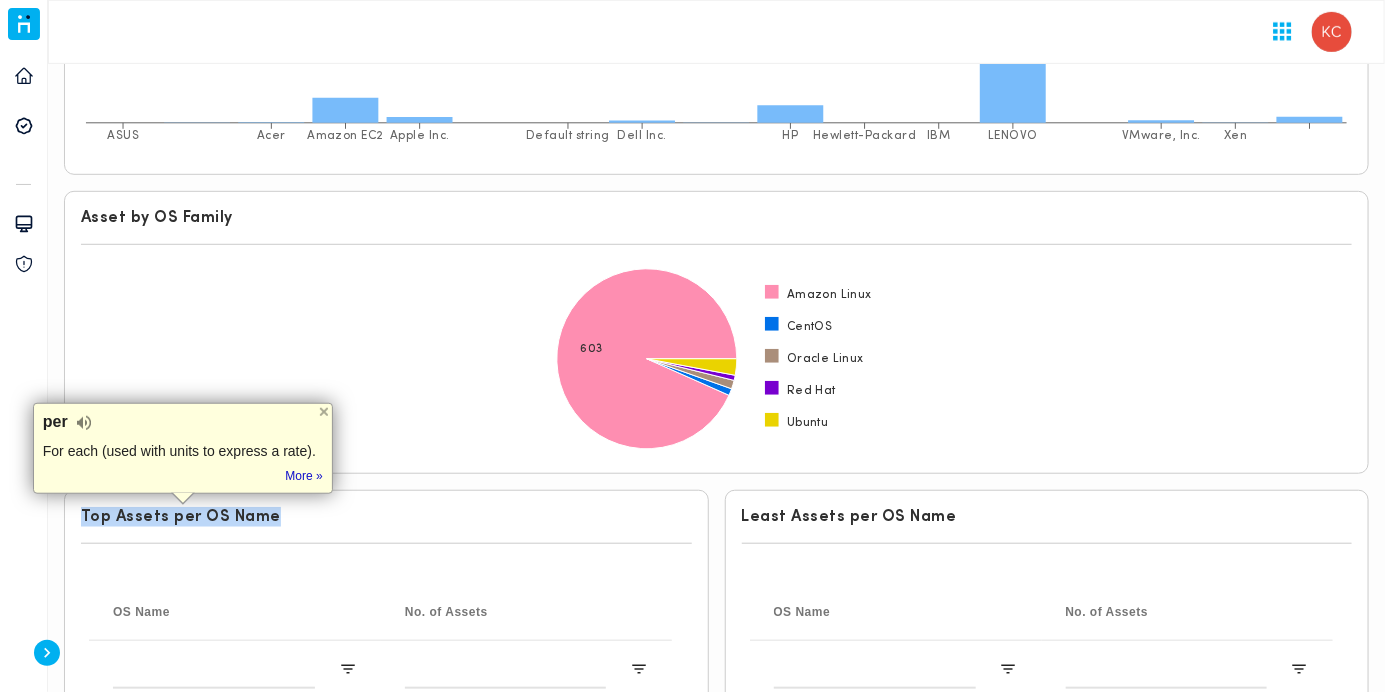 click on "Top Assets per OS Name" at bounding box center [386, 517] 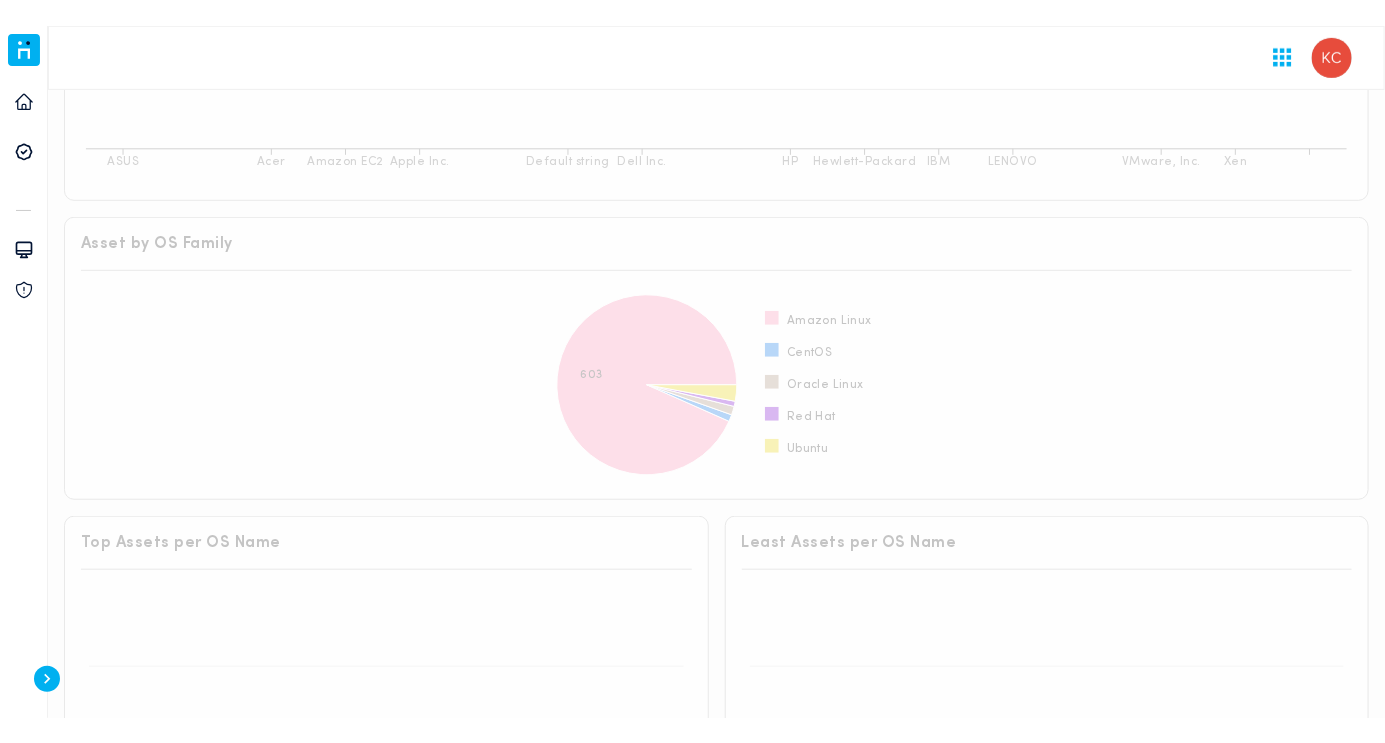 scroll, scrollTop: 0, scrollLeft: 0, axis: both 